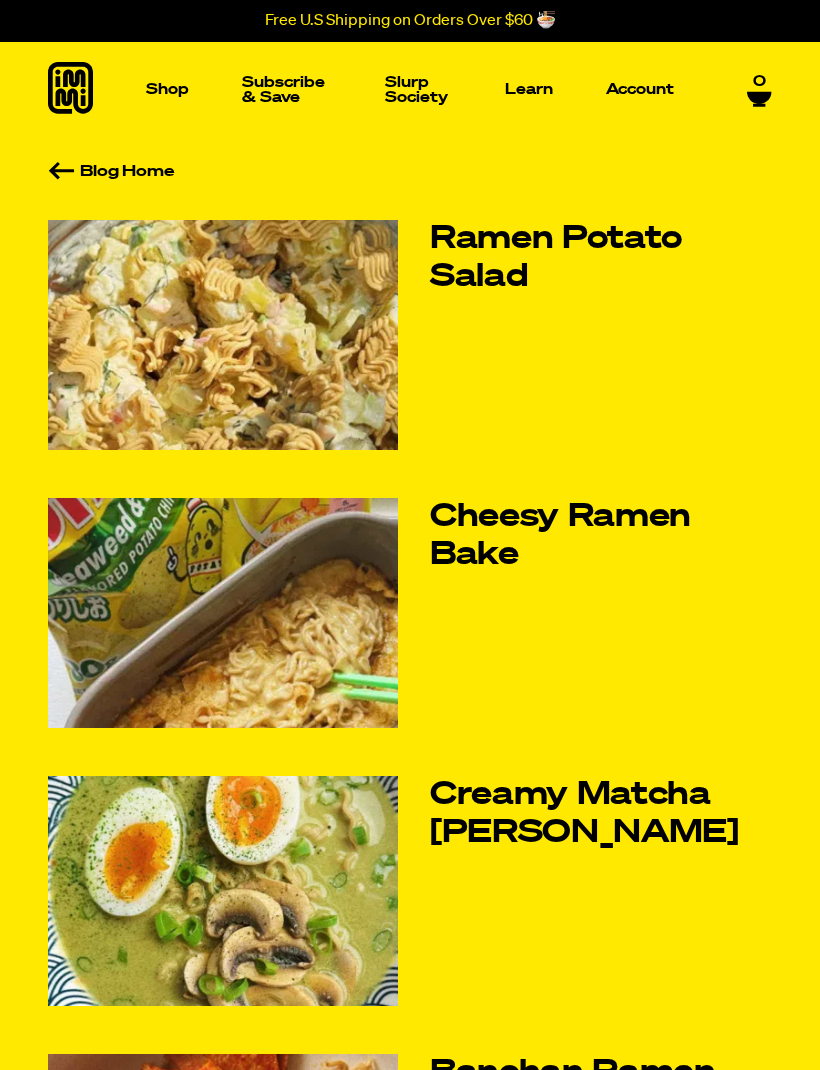 scroll, scrollTop: 0, scrollLeft: 0, axis: both 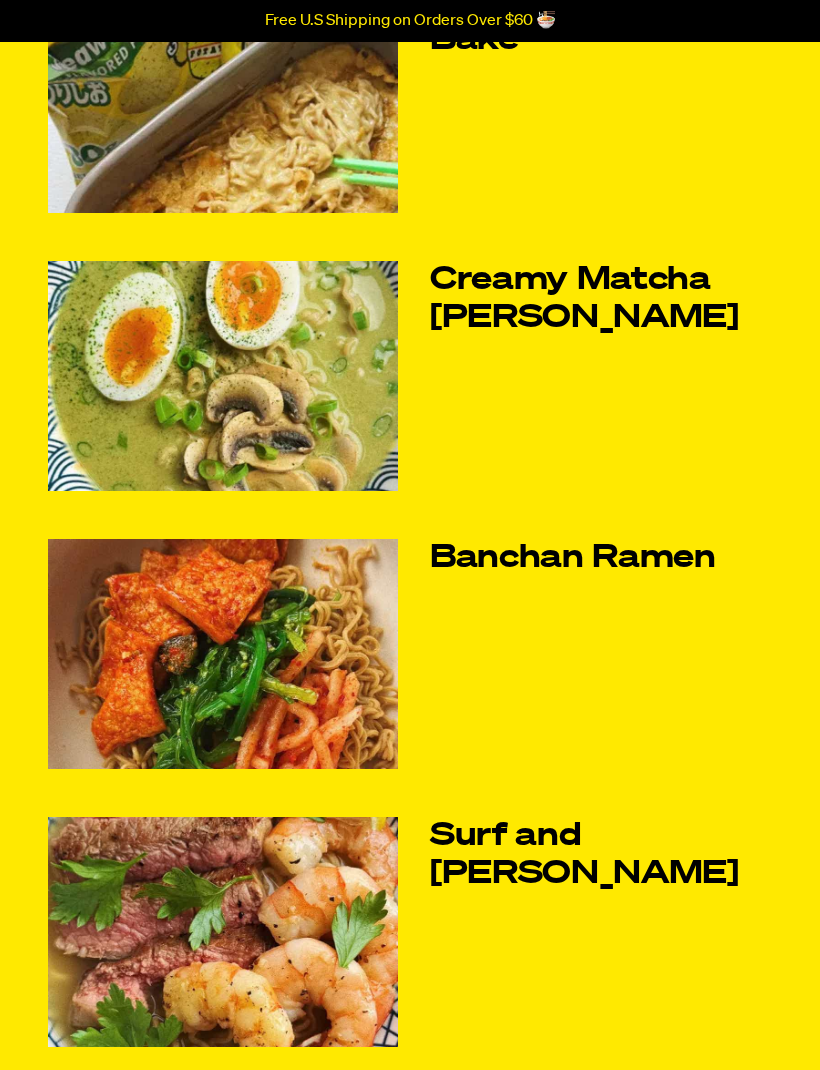 click at bounding box center [223, 377] 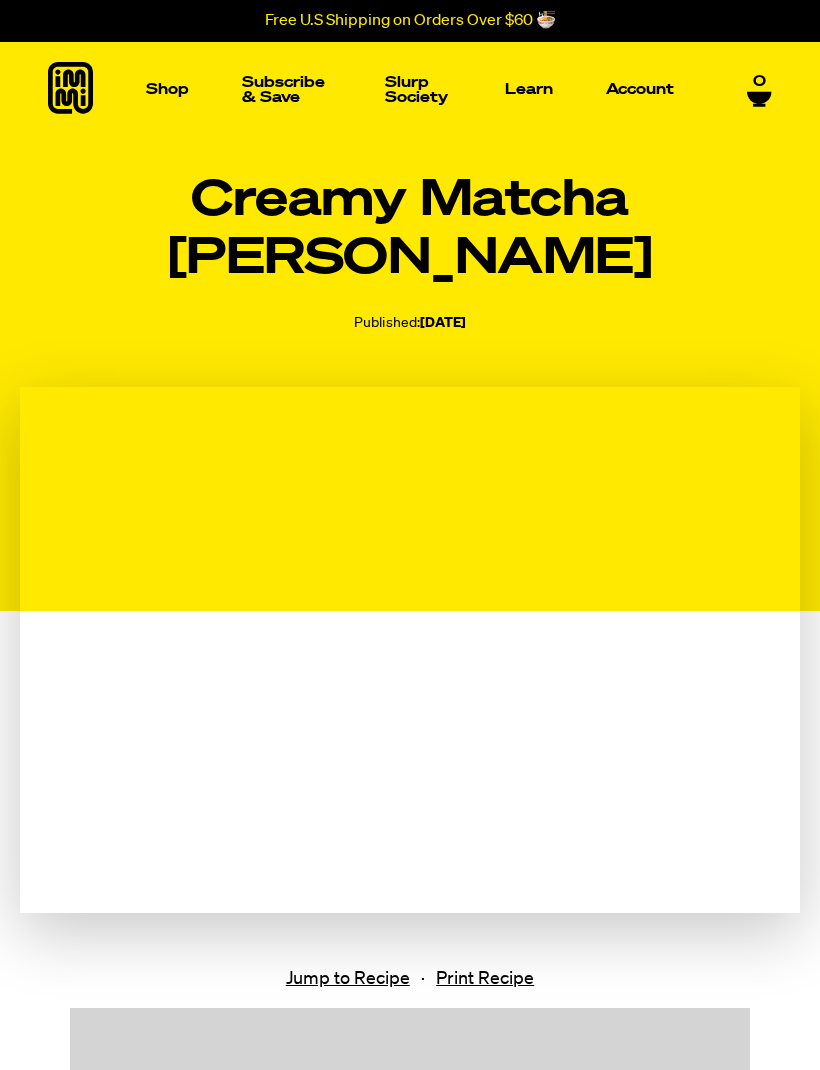 scroll, scrollTop: 0, scrollLeft: 0, axis: both 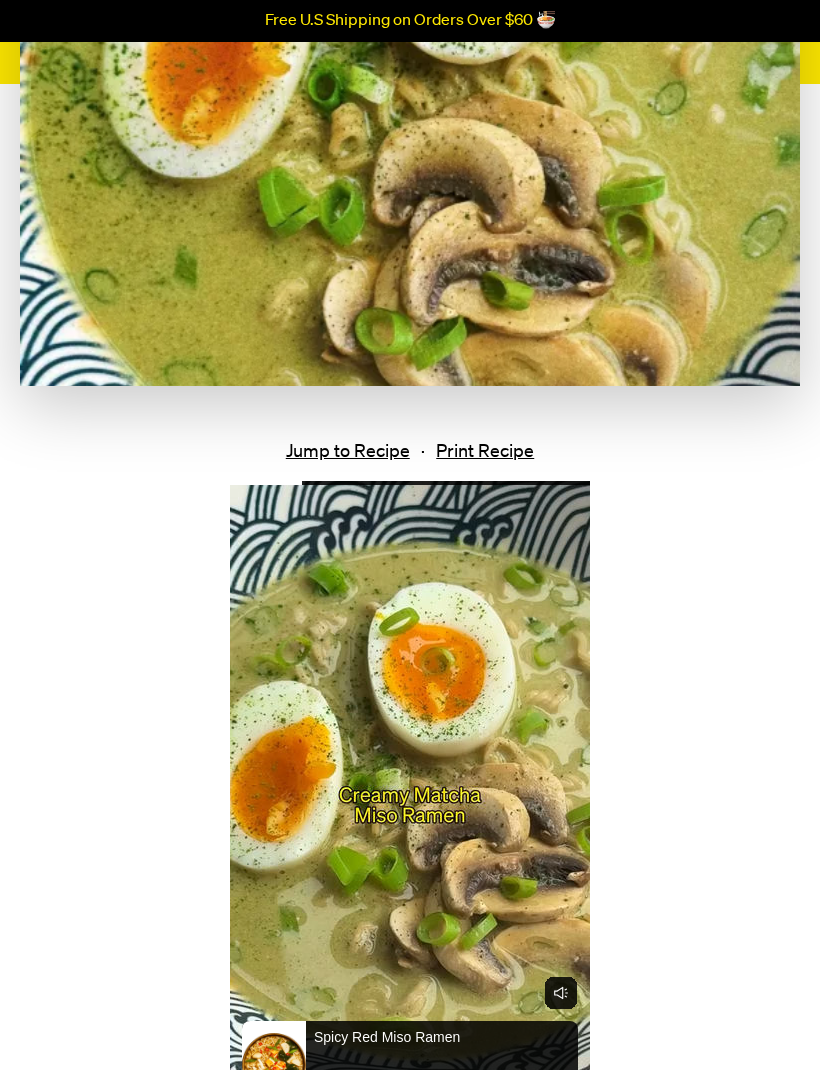 click on "Jump to Recipe" at bounding box center [348, 452] 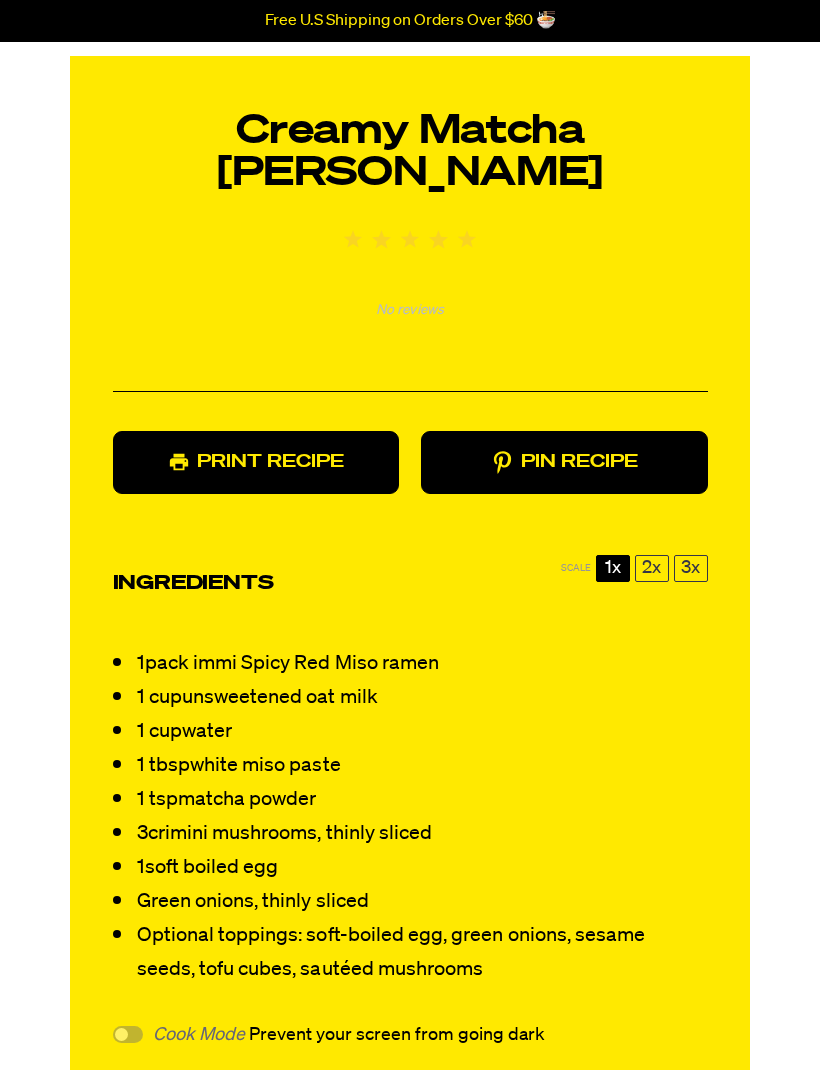 scroll, scrollTop: 1677, scrollLeft: 0, axis: vertical 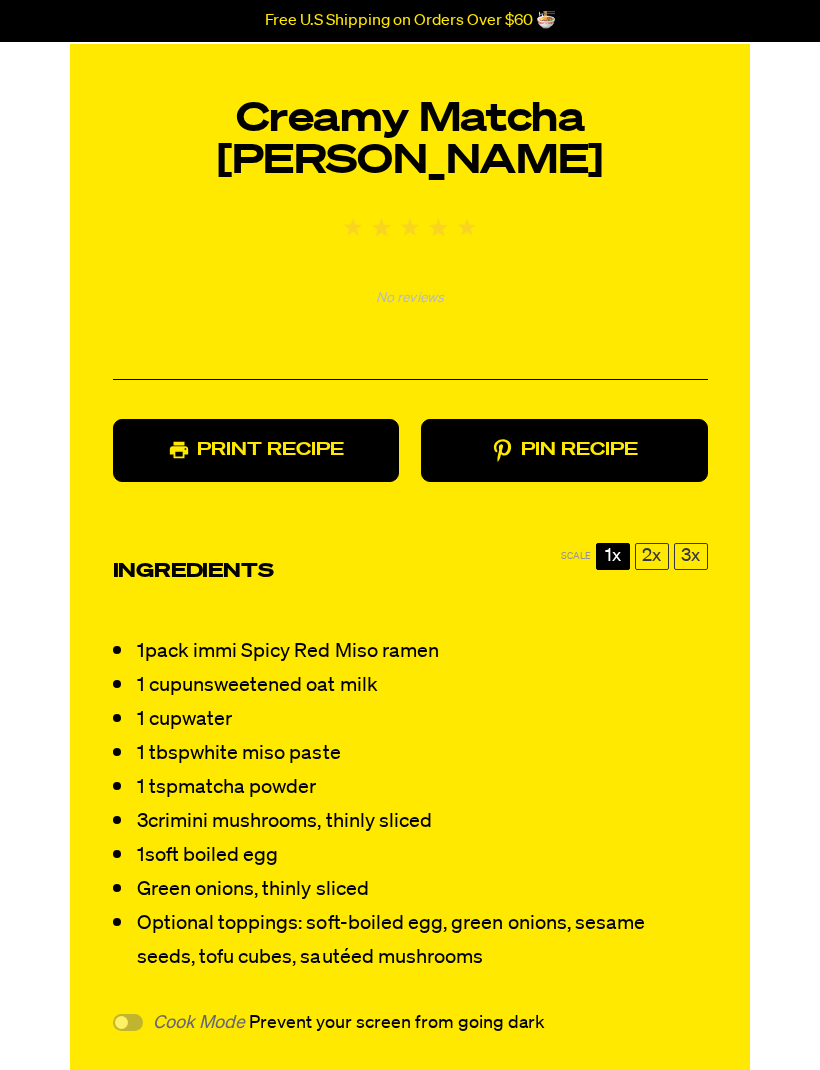 click on "Cook Mode" at bounding box center [199, 1023] 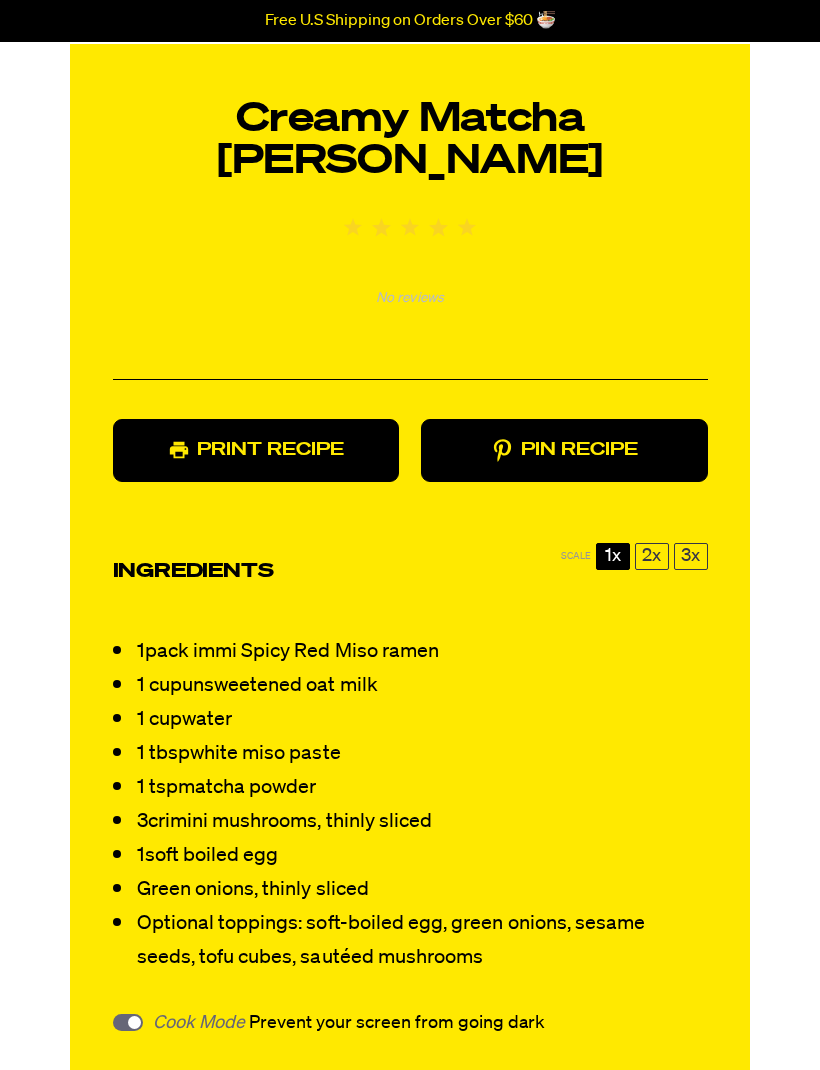 click at bounding box center [128, 1022] 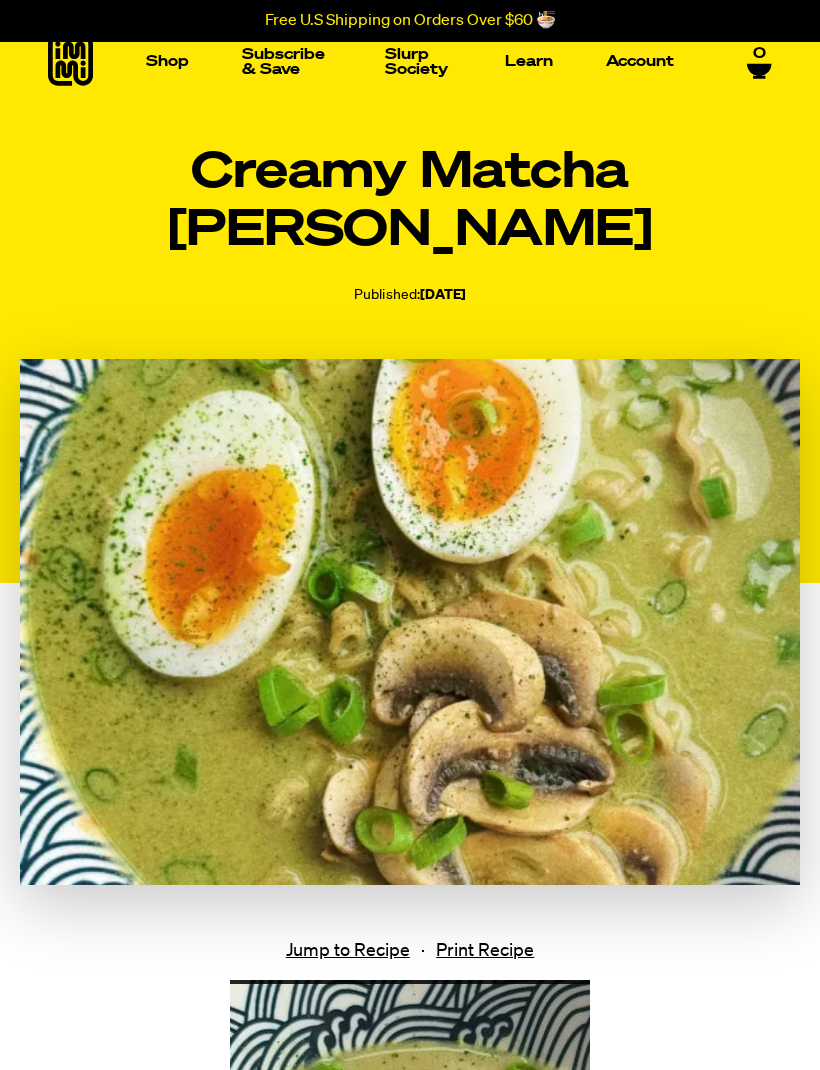 scroll, scrollTop: 0, scrollLeft: 0, axis: both 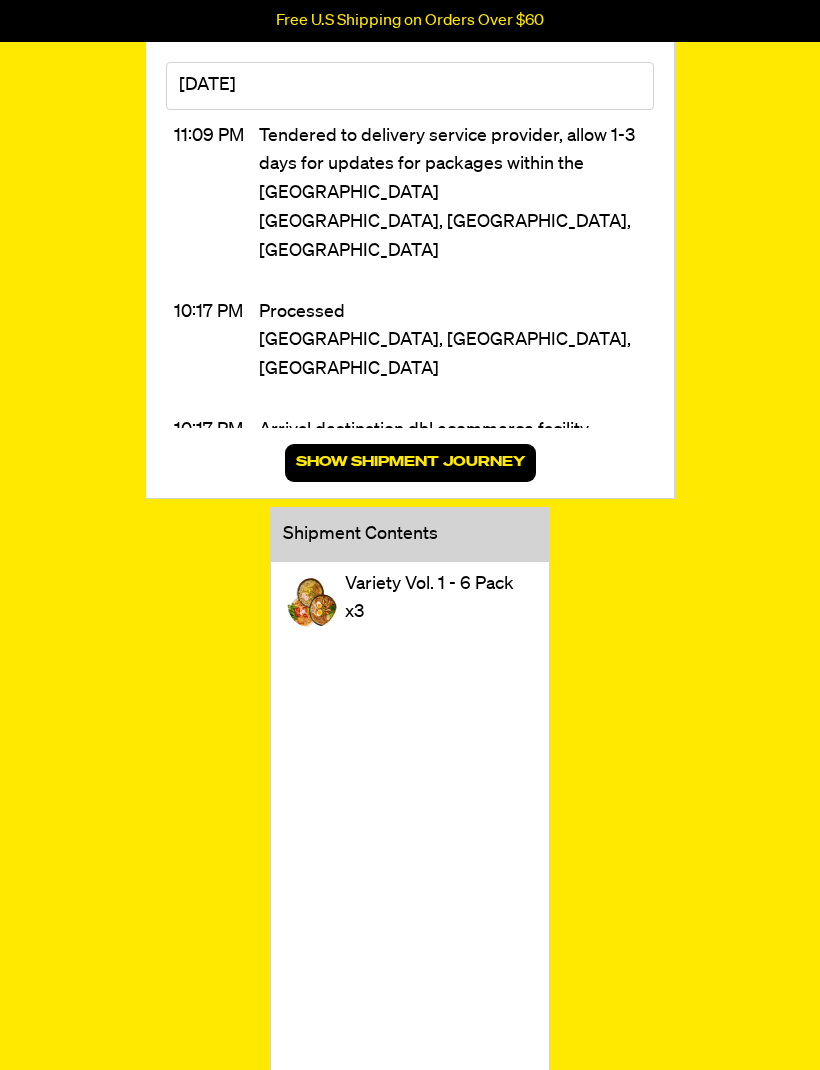 click on "Variety Vol. 1 - 6 Pack" at bounding box center (429, 585) 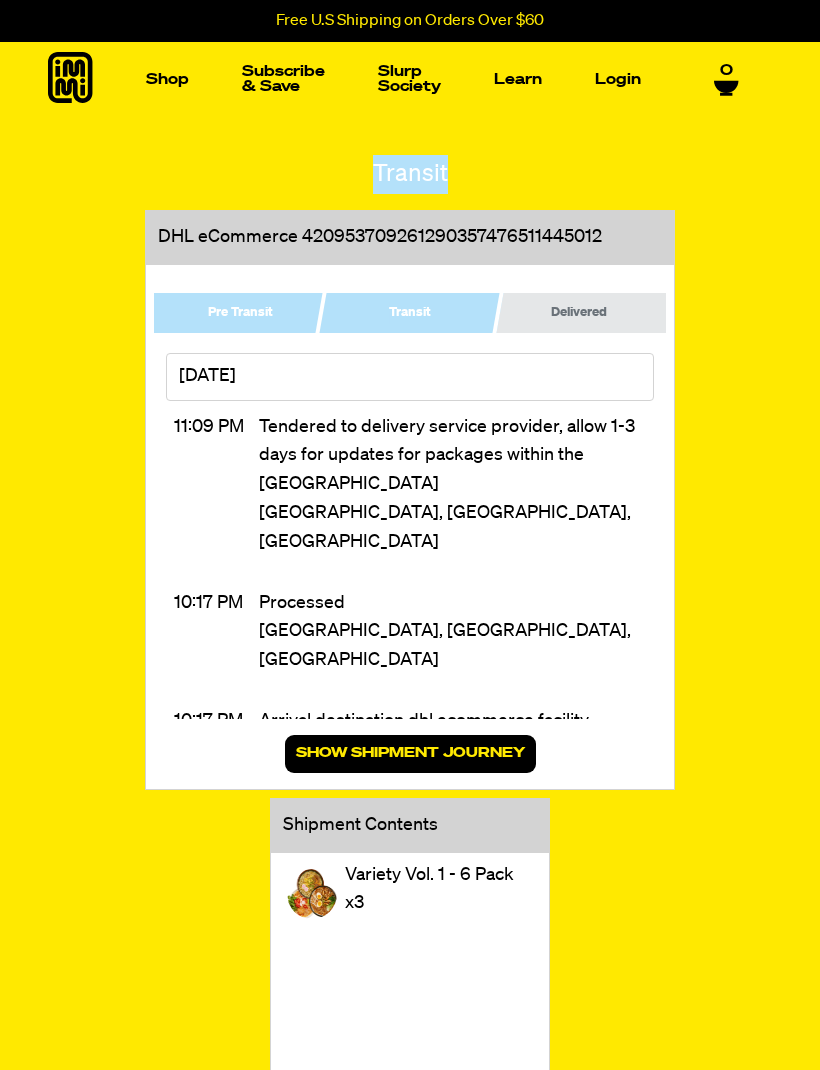 scroll, scrollTop: 0, scrollLeft: 0, axis: both 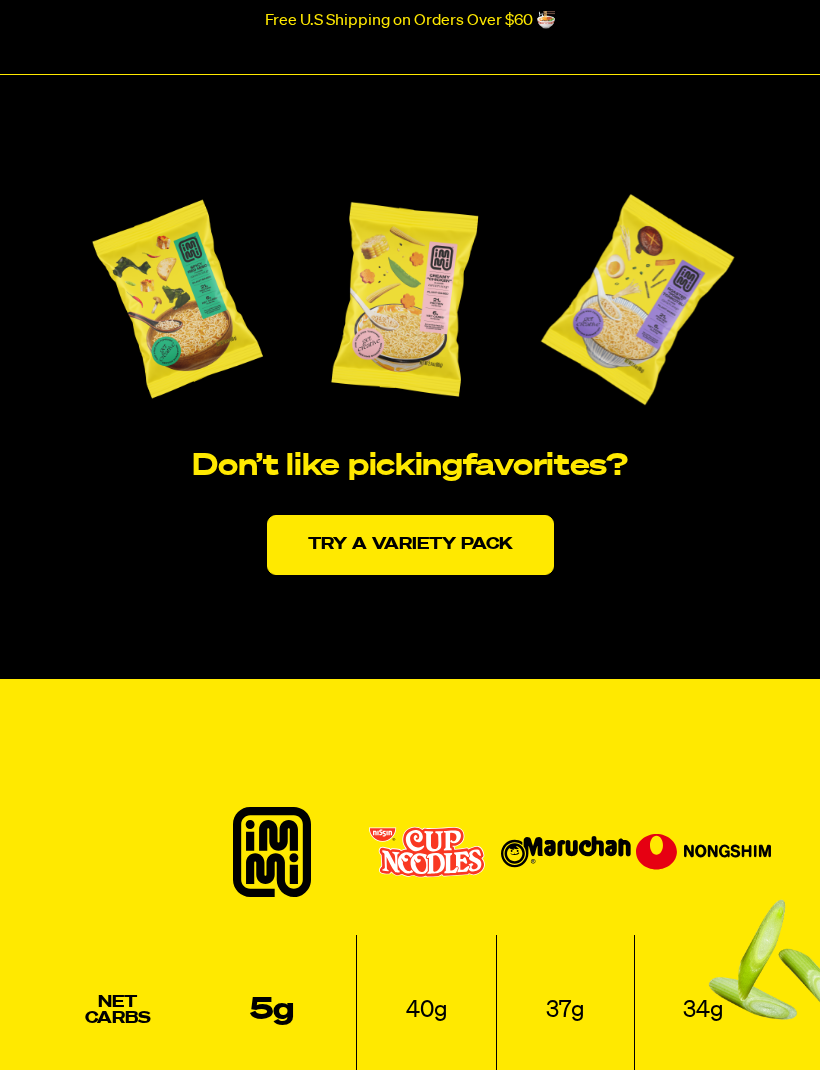 click on "Try a variety pack" at bounding box center (410, 545) 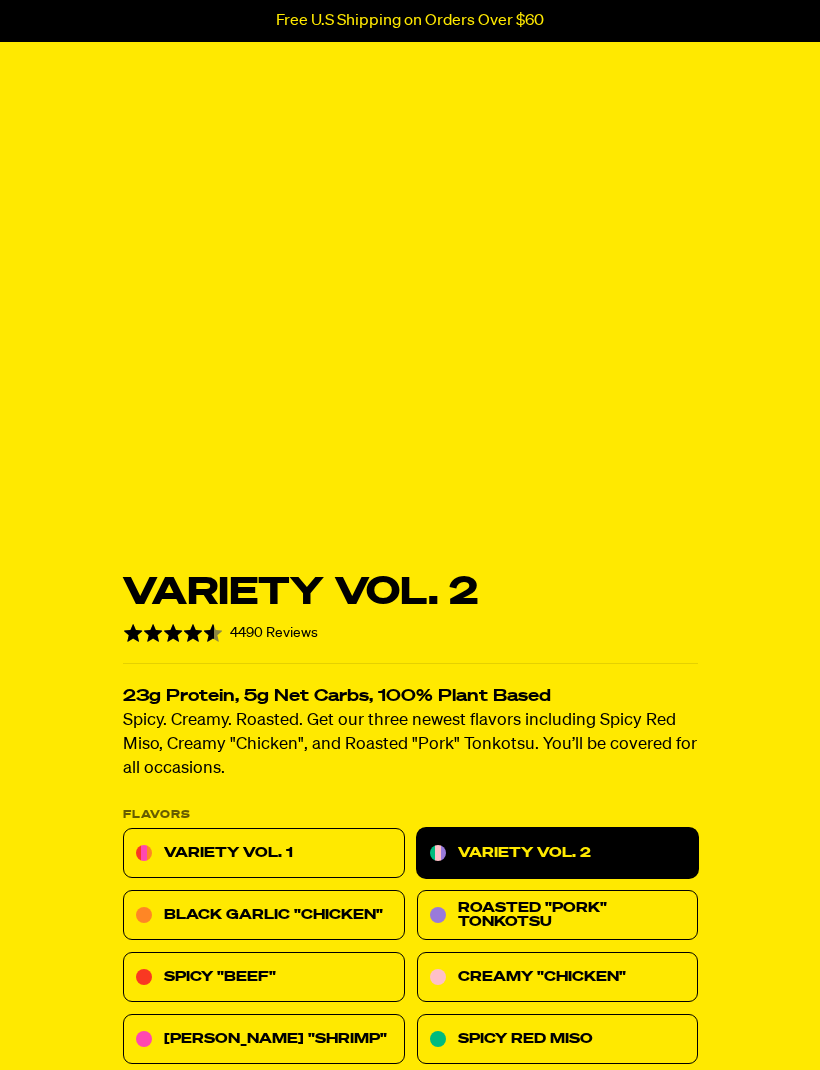 scroll, scrollTop: 0, scrollLeft: 0, axis: both 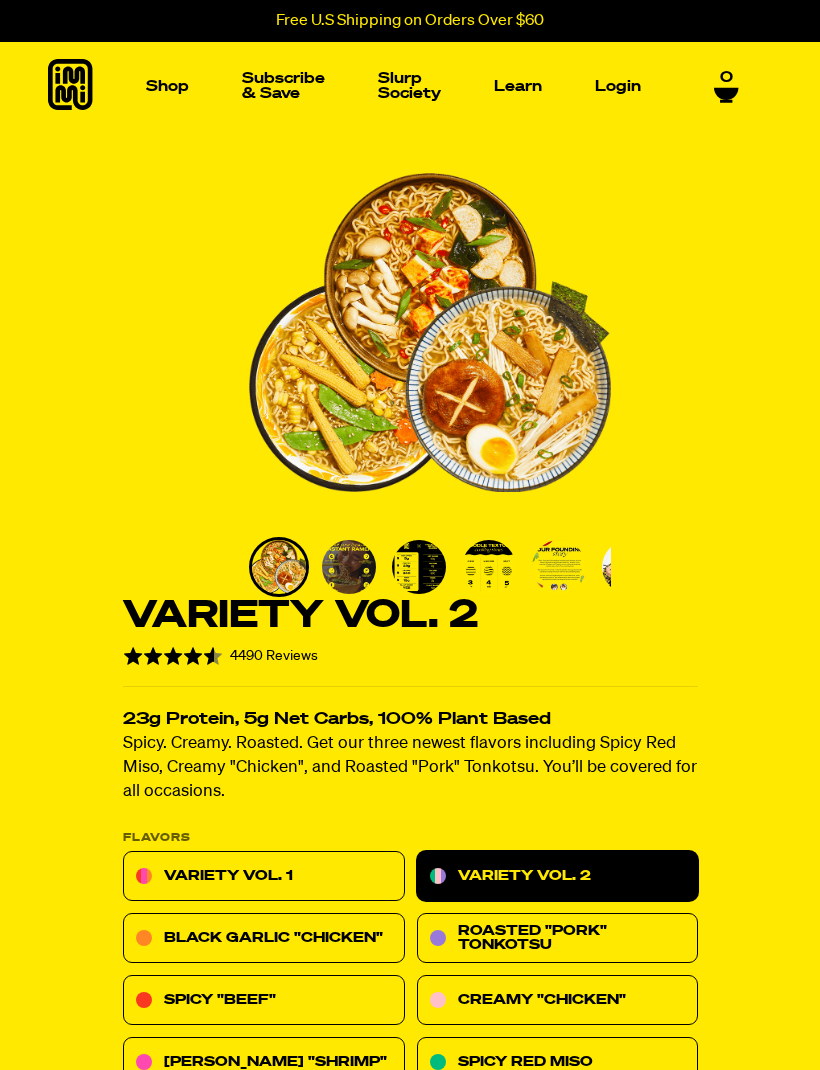 click at bounding box center (106, 236) 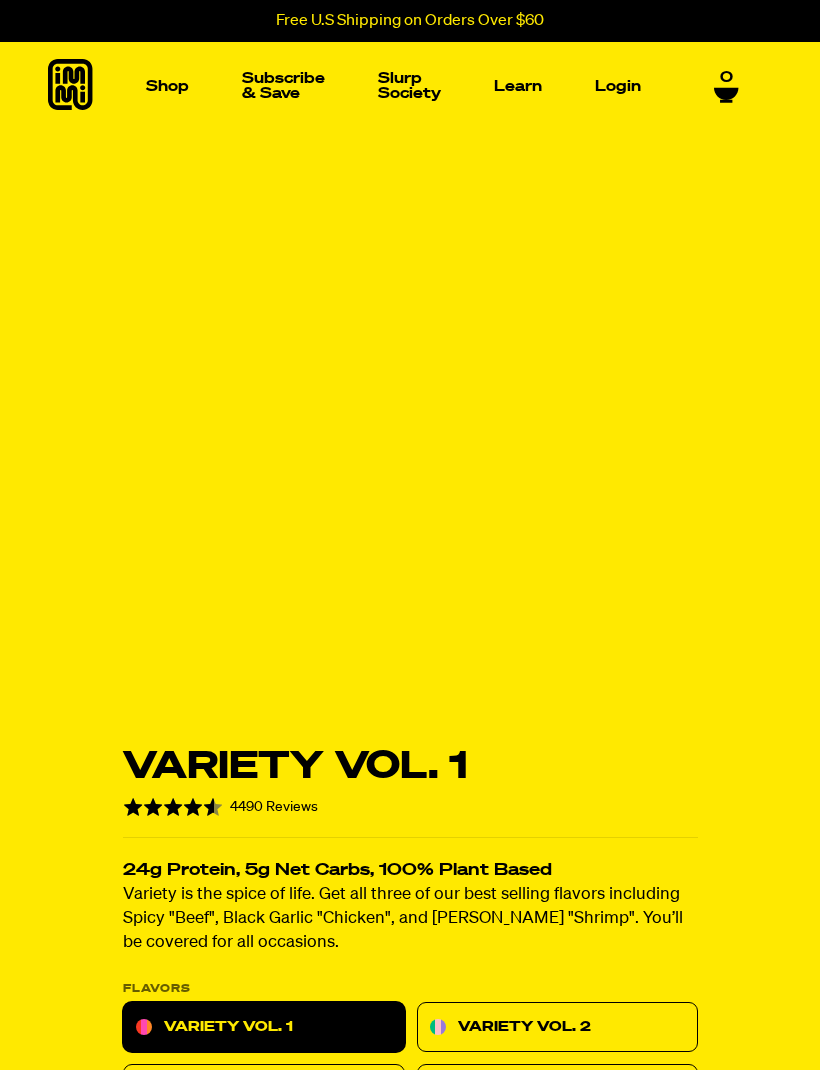 scroll, scrollTop: 0, scrollLeft: 0, axis: both 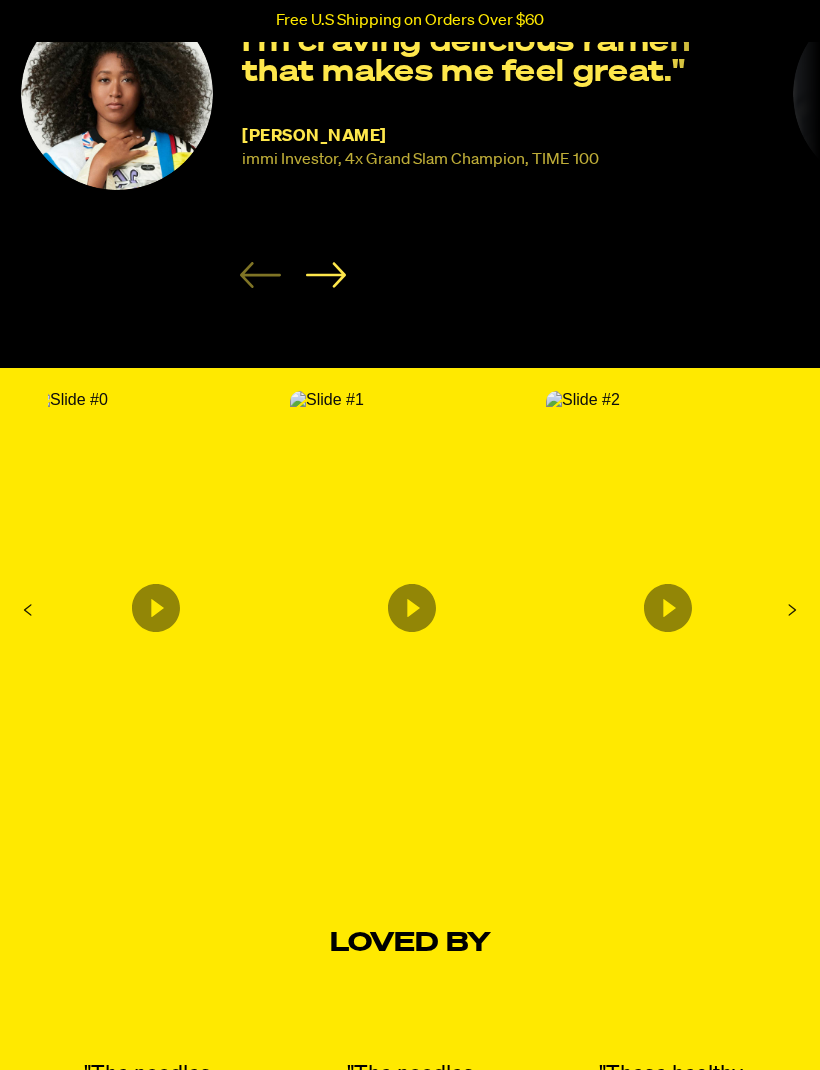 click 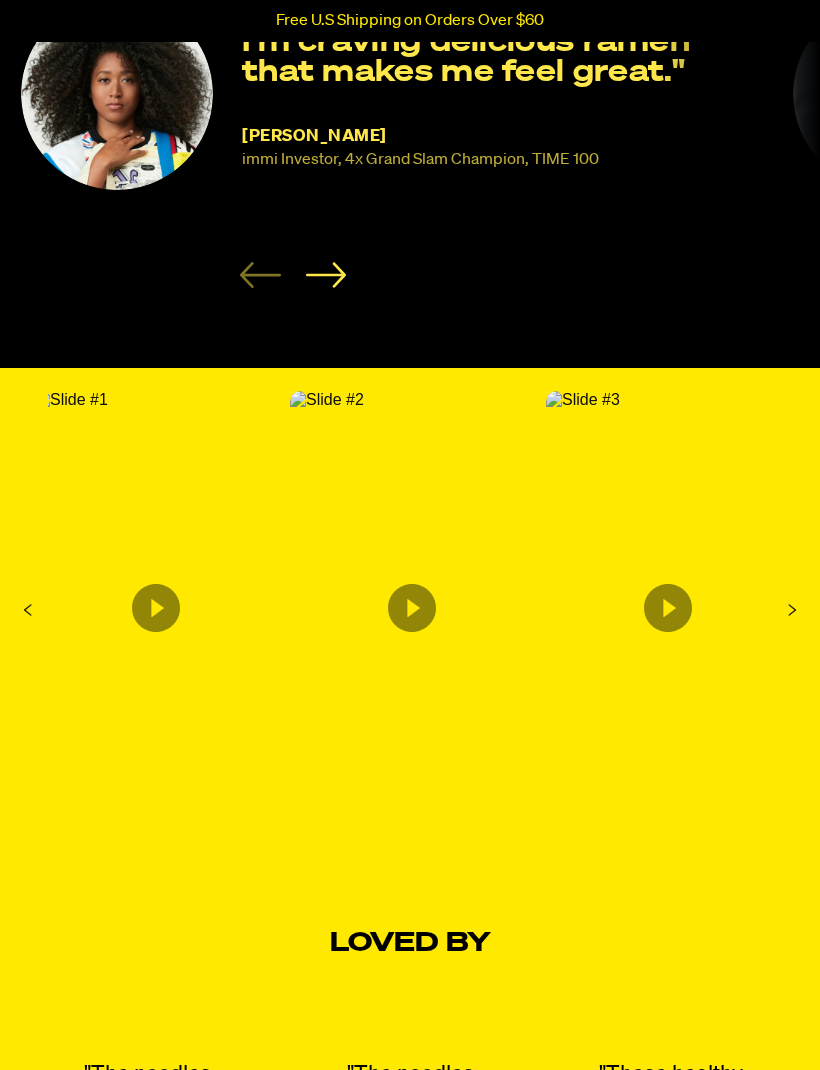 click 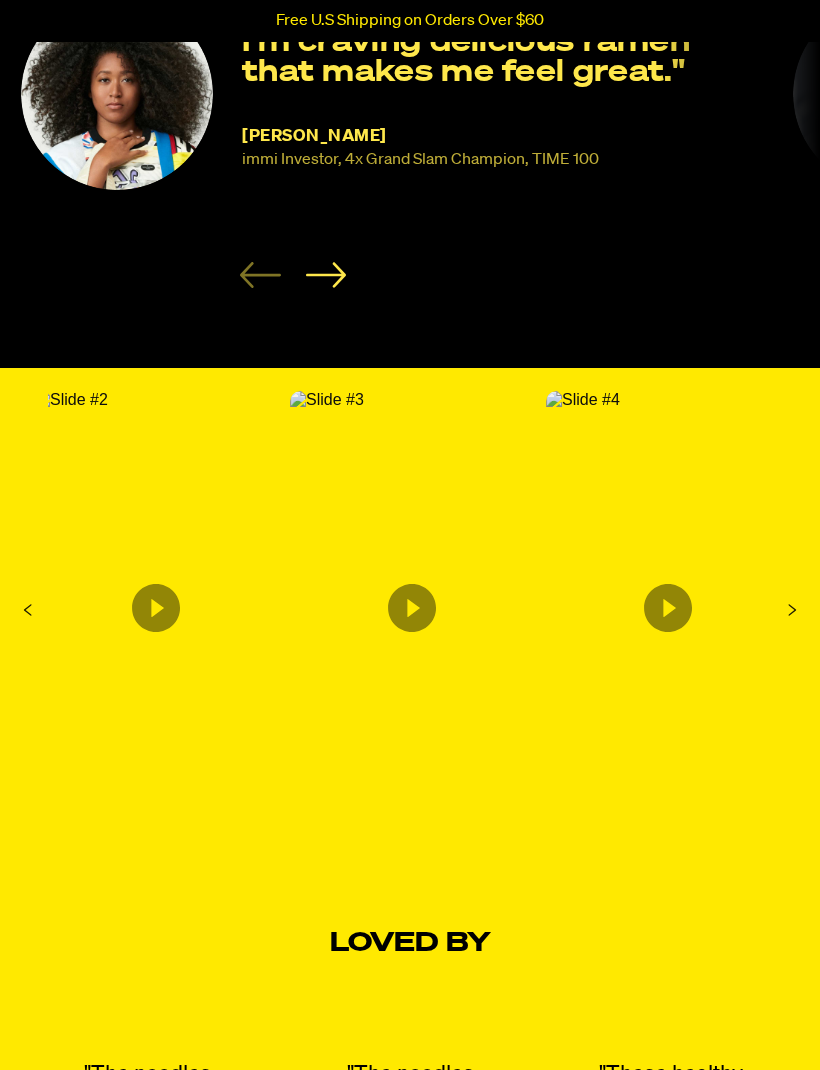 click 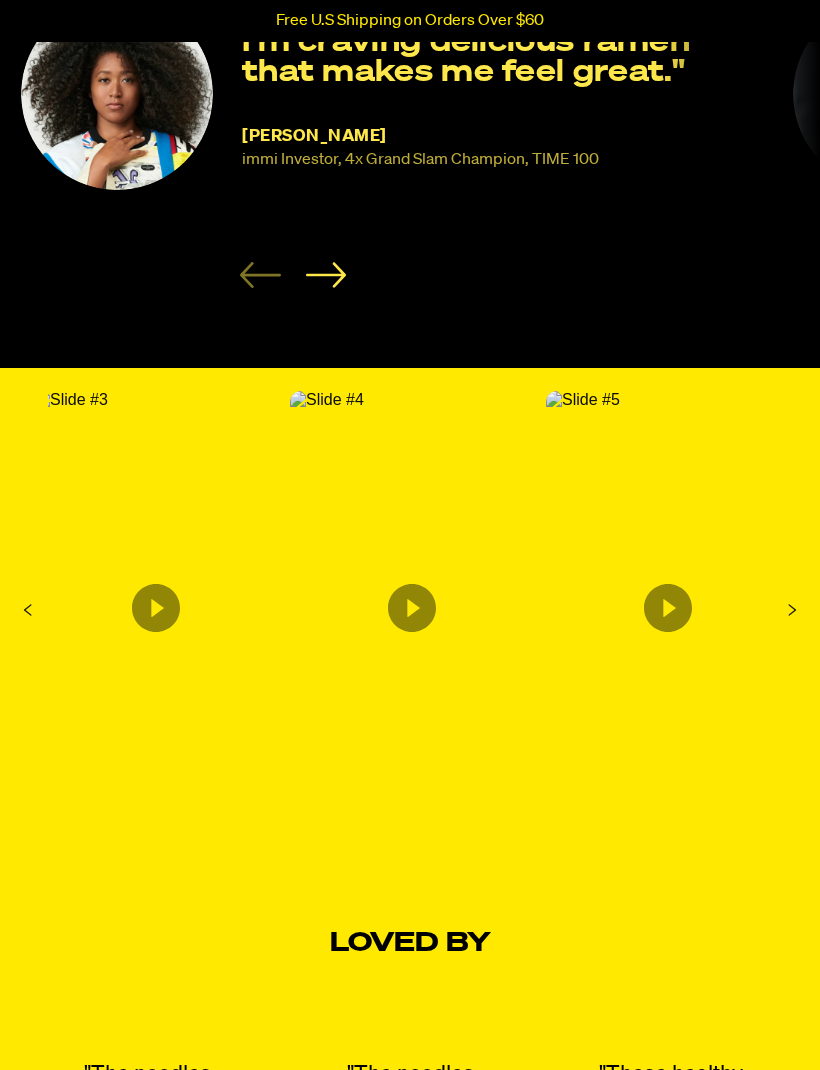 click at bounding box center (583, 400) 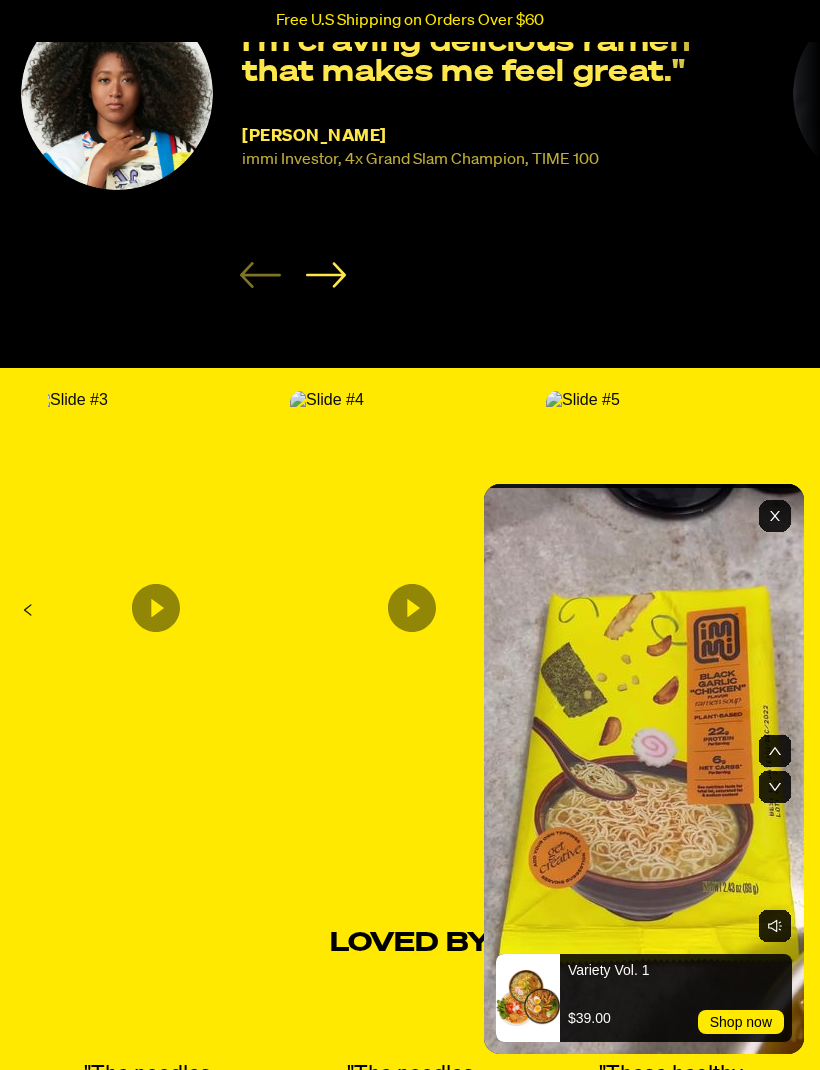 click 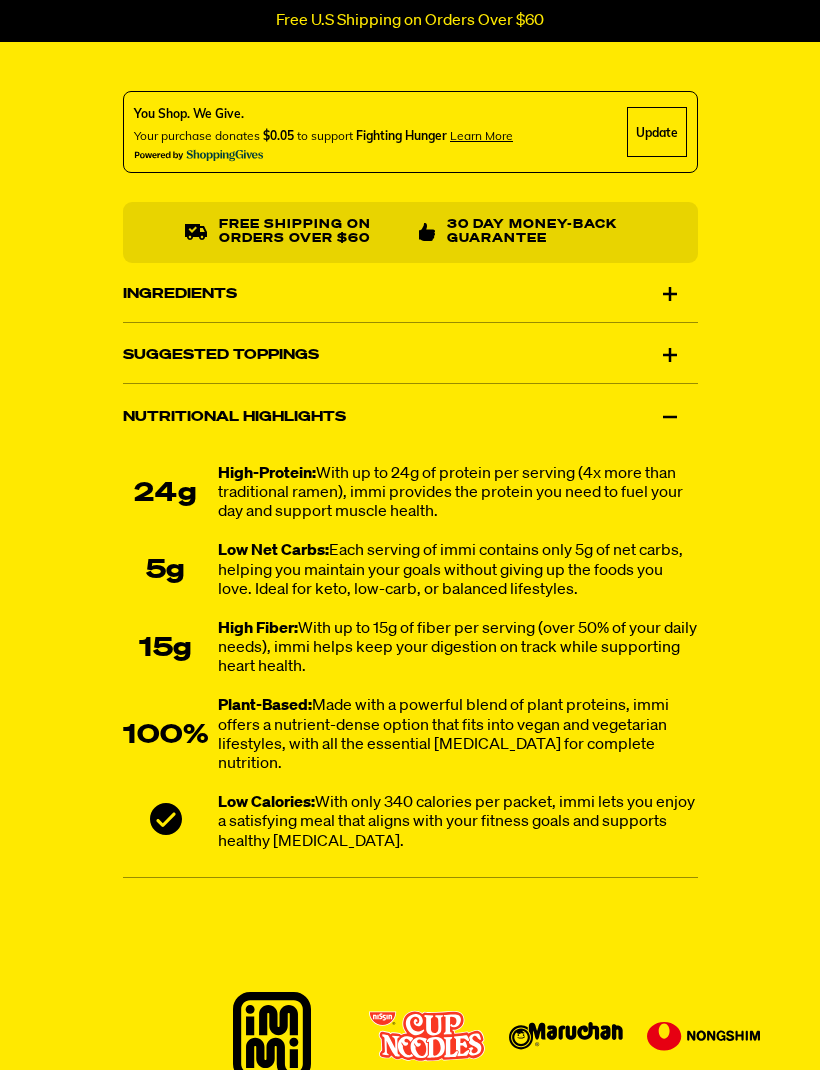 scroll, scrollTop: 1621, scrollLeft: 0, axis: vertical 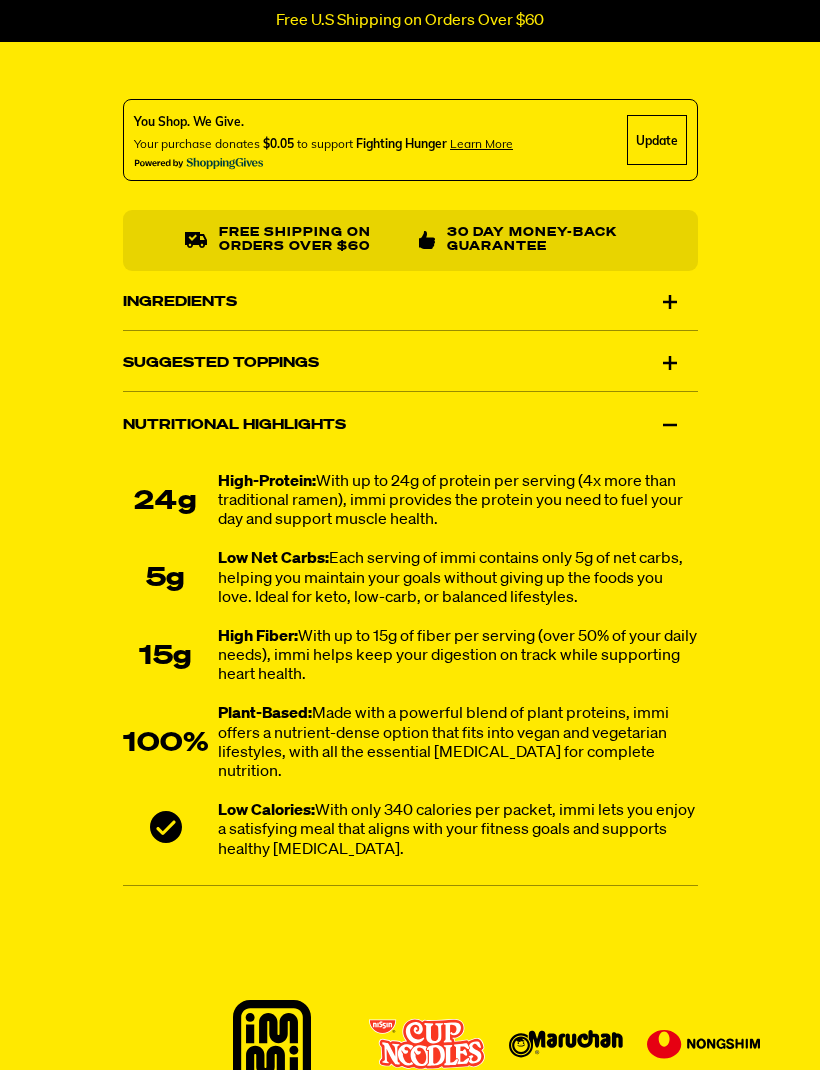 click on "Suggested Toppings" at bounding box center [410, 364] 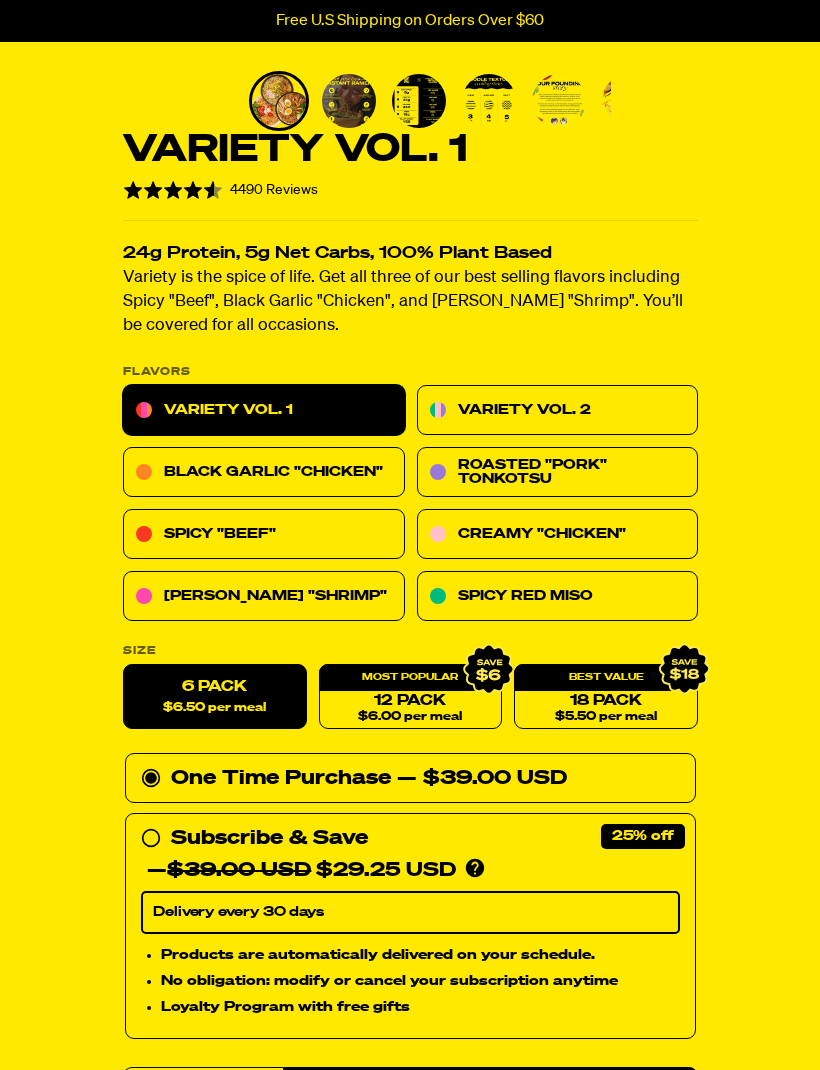 scroll, scrollTop: 448, scrollLeft: 0, axis: vertical 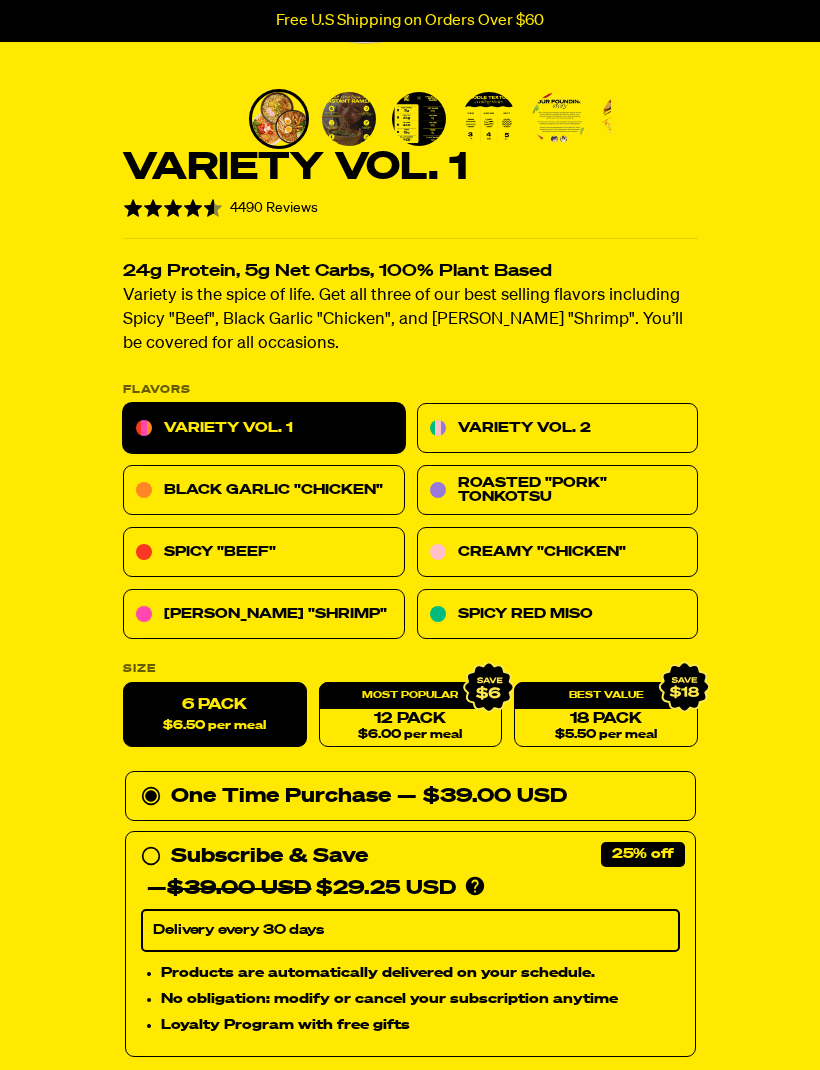 click on "Rated 4.6 out of 5
4490 Reviews
Based on 4490 reviews
Click to go to reviews" at bounding box center (220, 207) 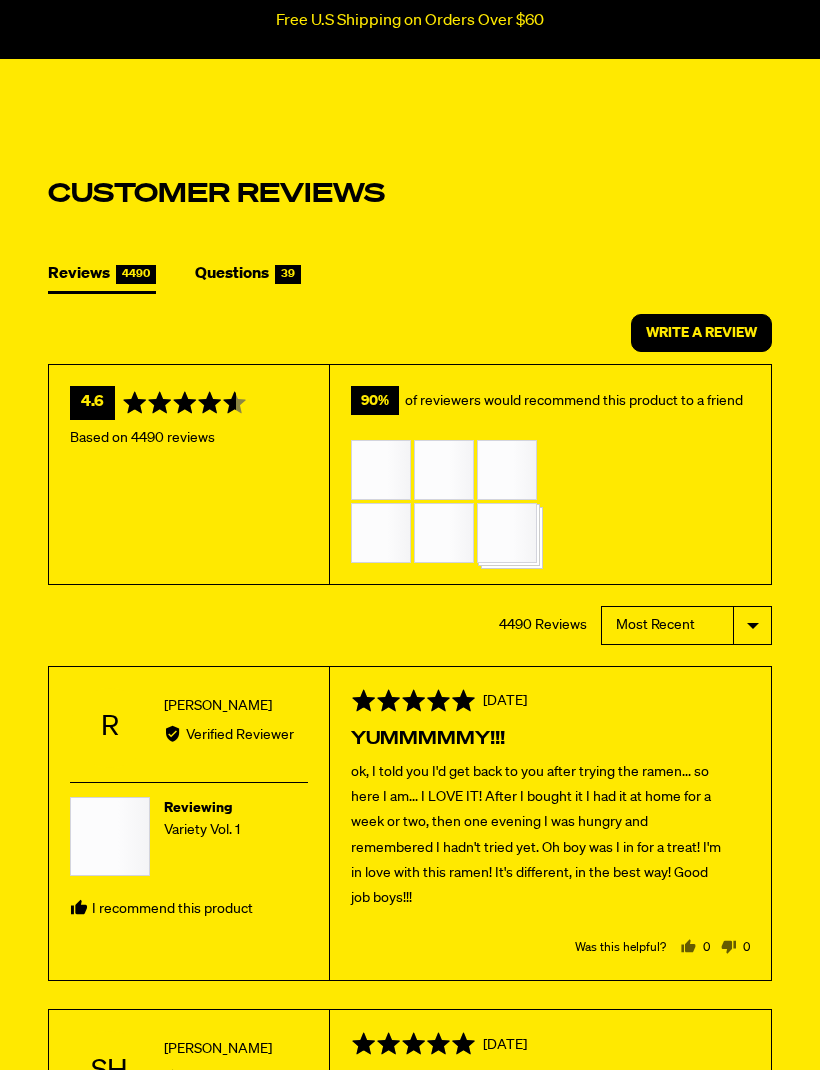 scroll, scrollTop: 7311, scrollLeft: 0, axis: vertical 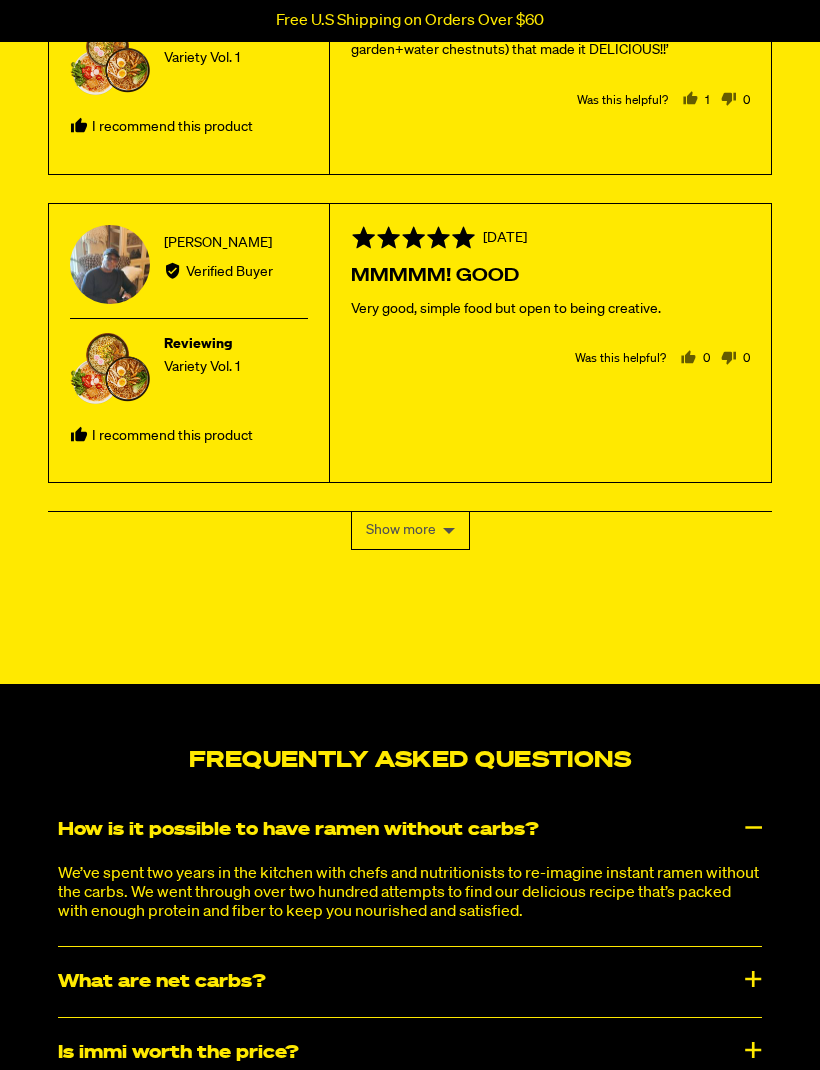 click on "Show more" at bounding box center [410, 530] 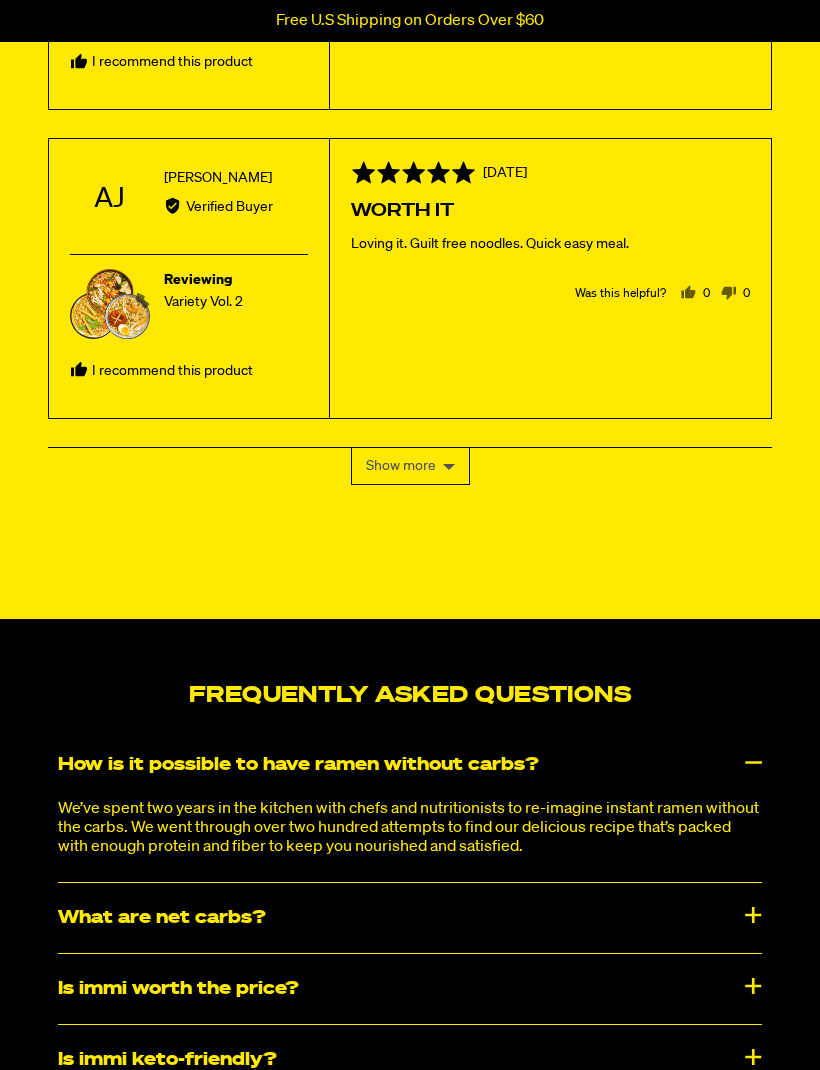 scroll, scrollTop: 10315, scrollLeft: 0, axis: vertical 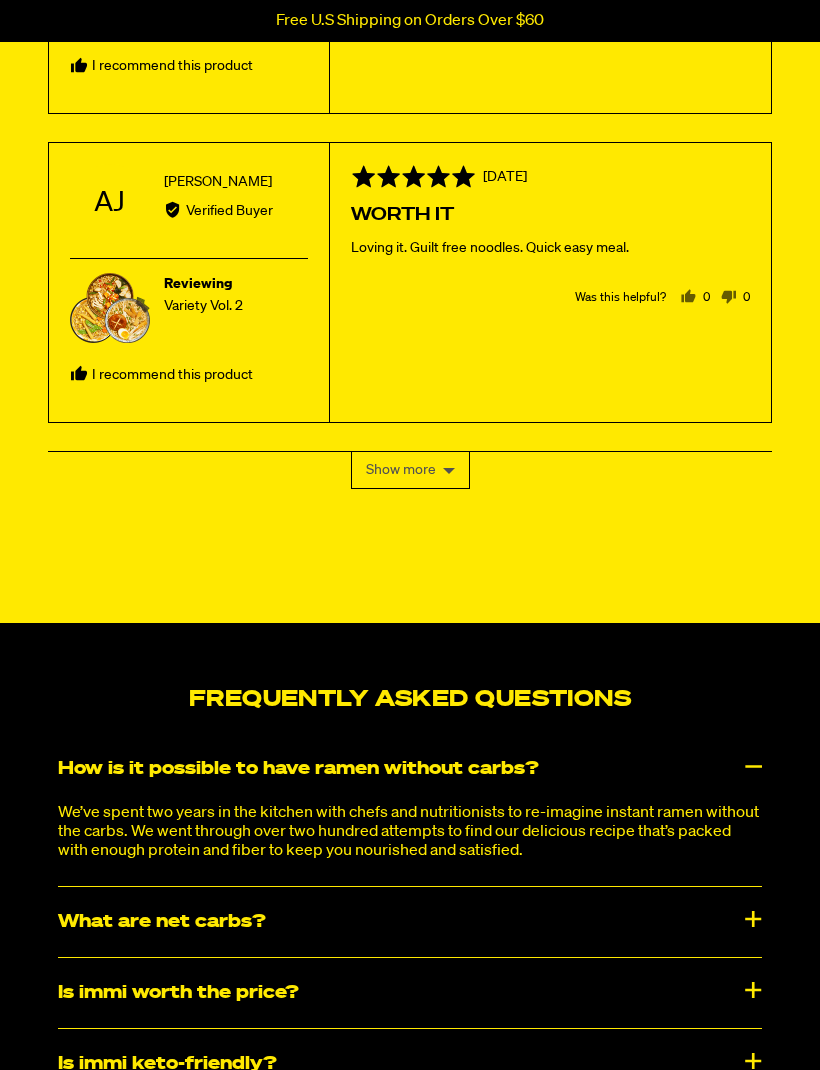 click on "Show more" at bounding box center (410, 470) 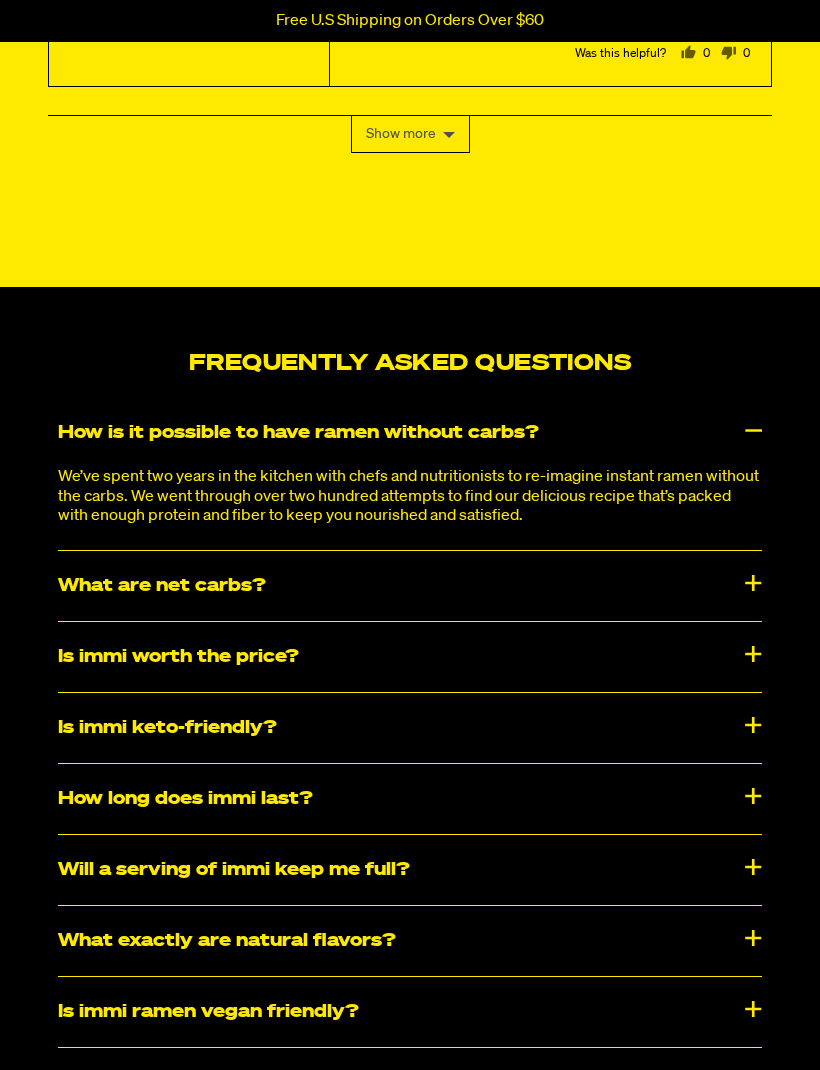 scroll, scrollTop: 12205, scrollLeft: 0, axis: vertical 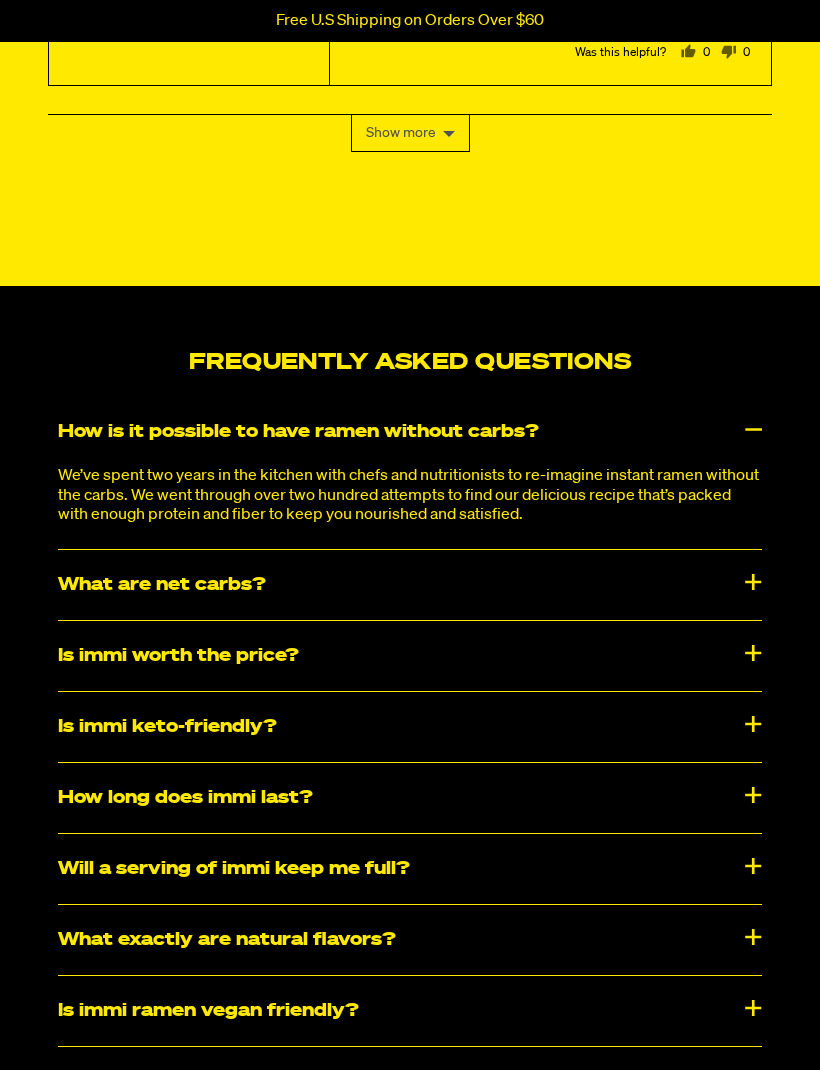 click on "Is immi worth the price?" at bounding box center [410, 656] 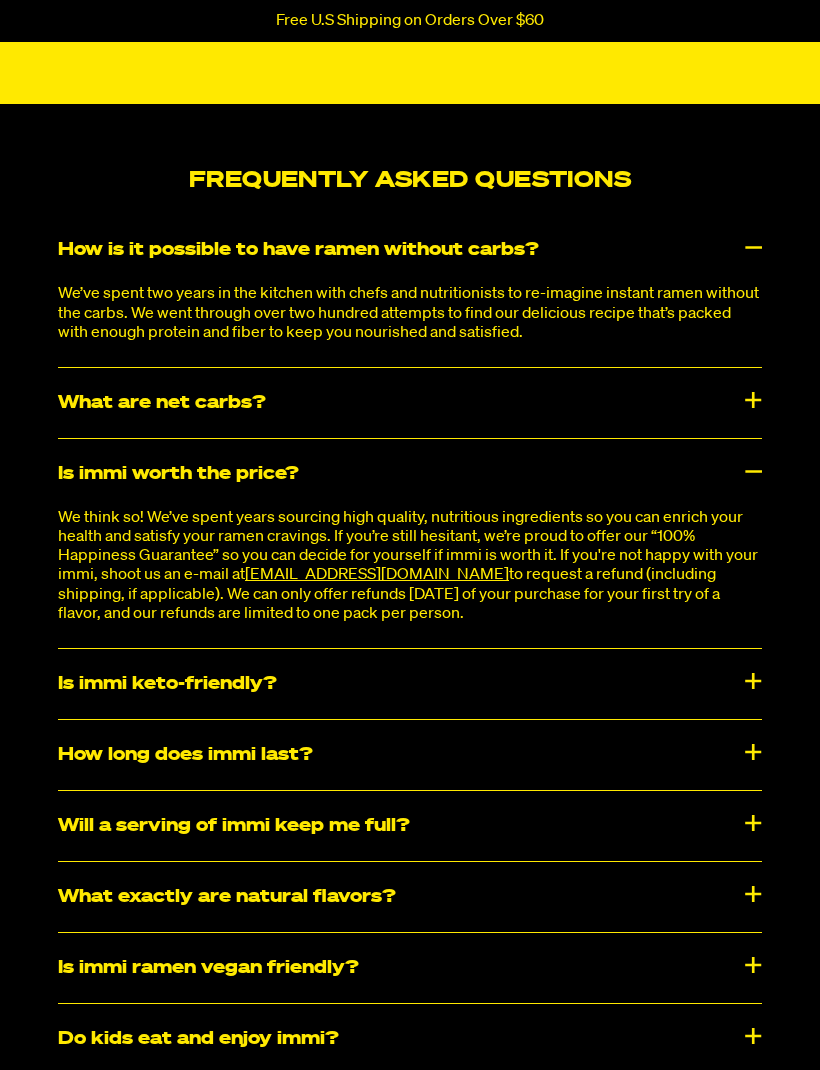 scroll, scrollTop: 12391, scrollLeft: 0, axis: vertical 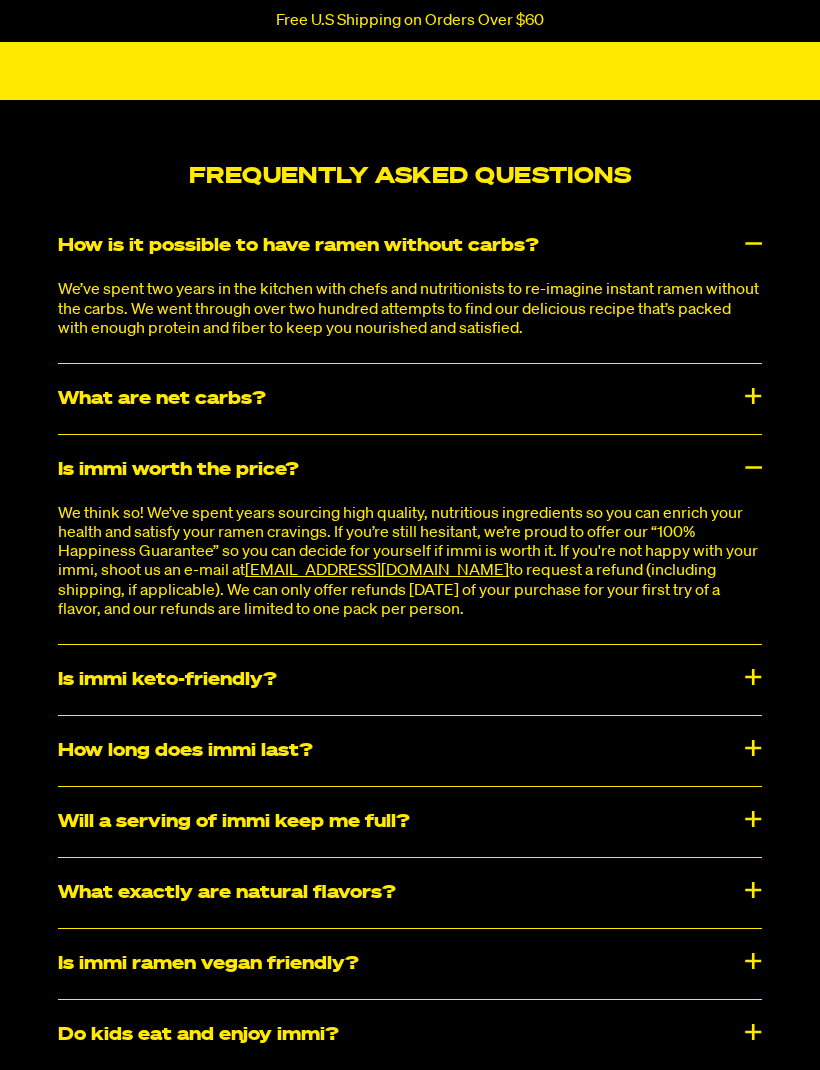 click on "Is immi keto-friendly?" at bounding box center (410, 680) 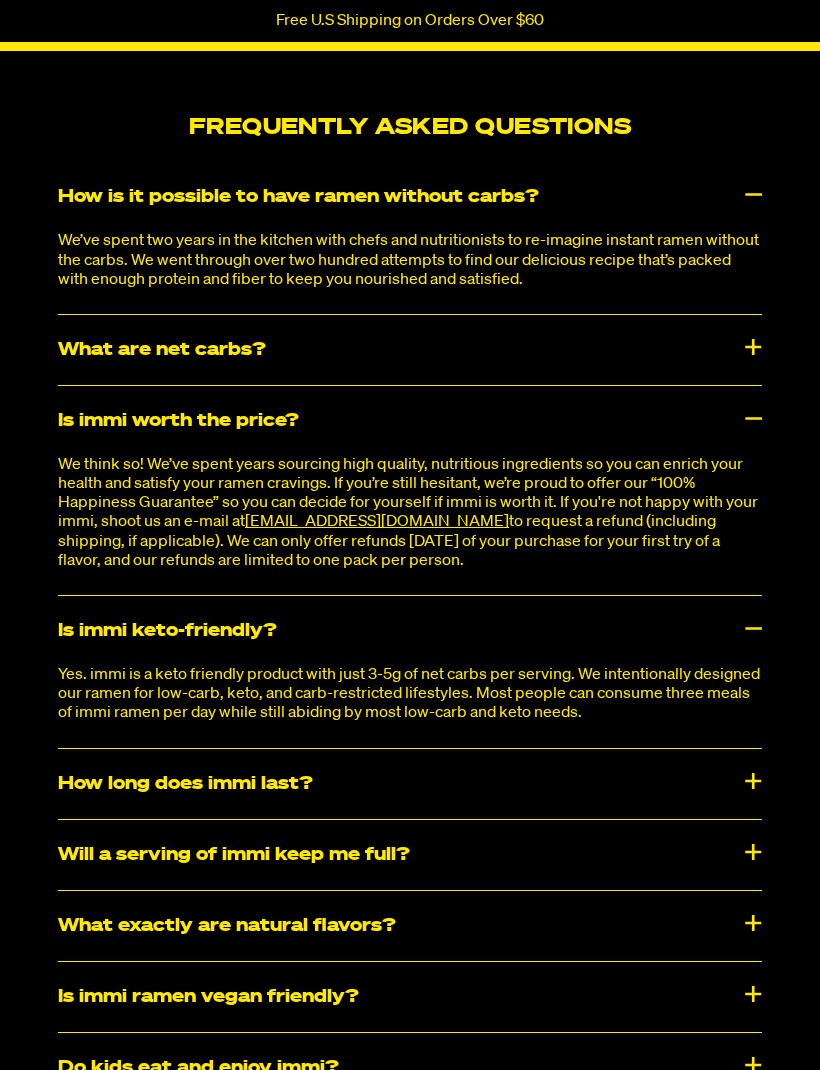 scroll, scrollTop: 12428, scrollLeft: 0, axis: vertical 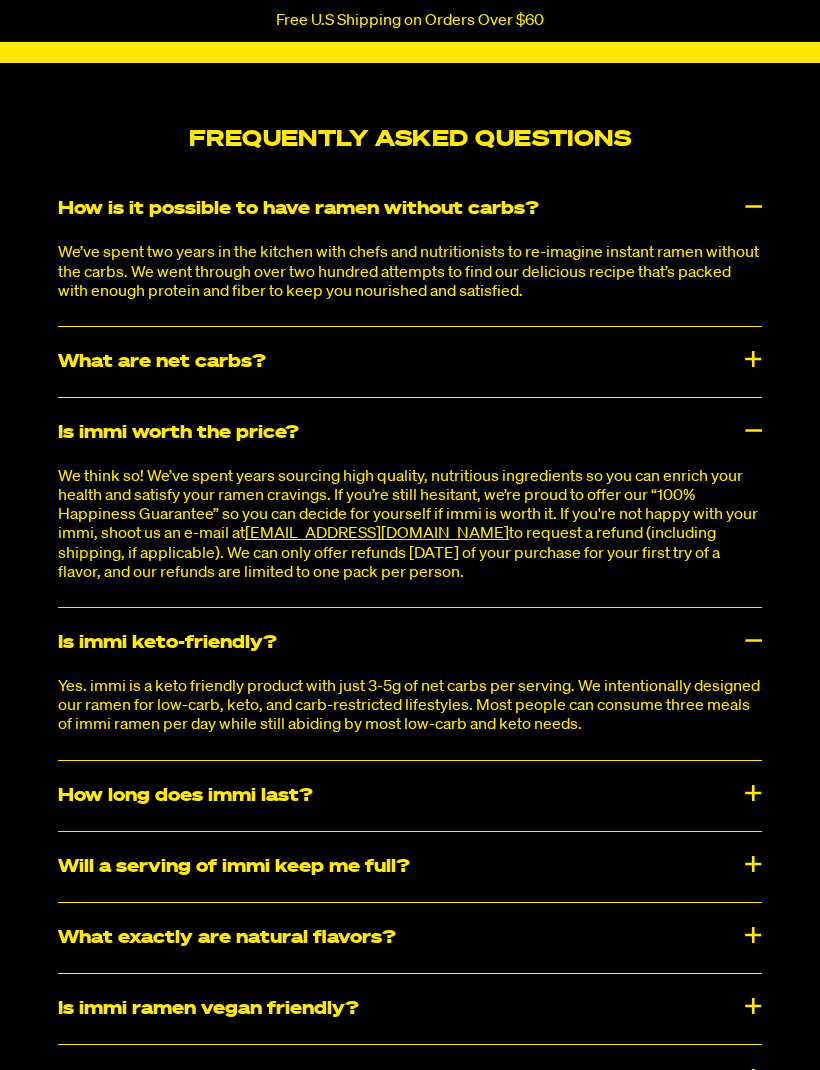 click on "How long does immi last?" at bounding box center [410, 796] 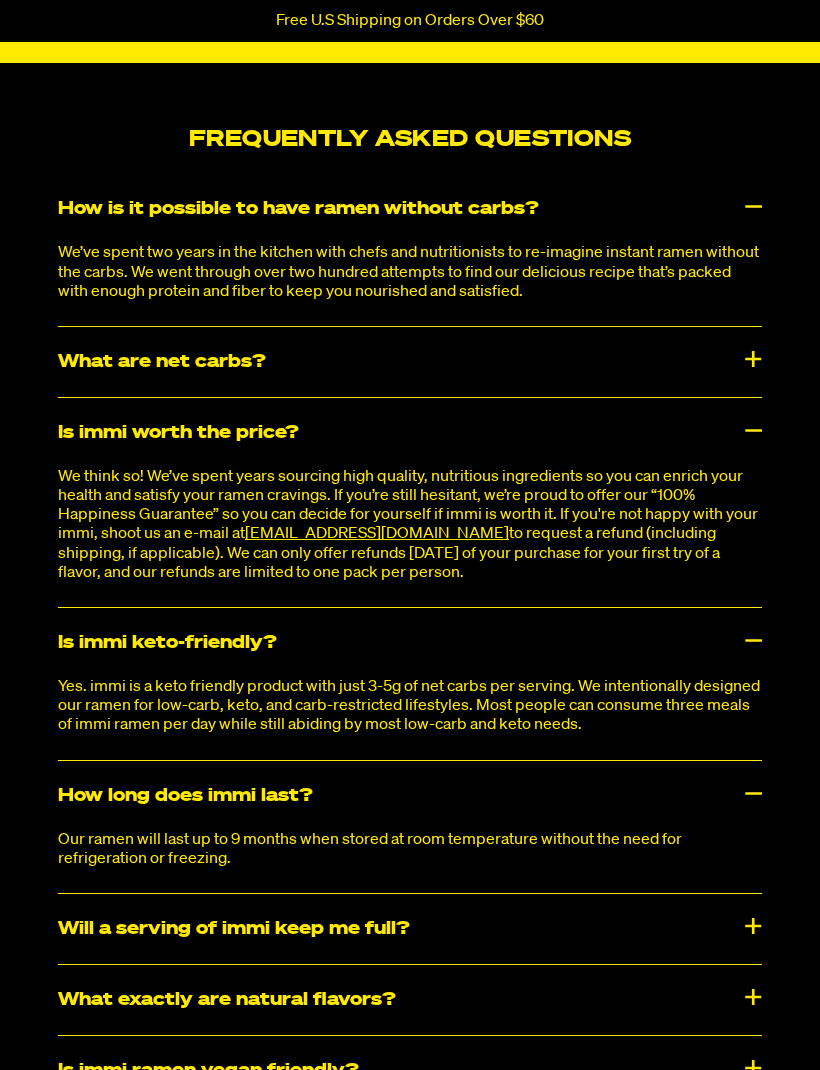 click on "Will a serving of immi keep me full?" at bounding box center [410, 929] 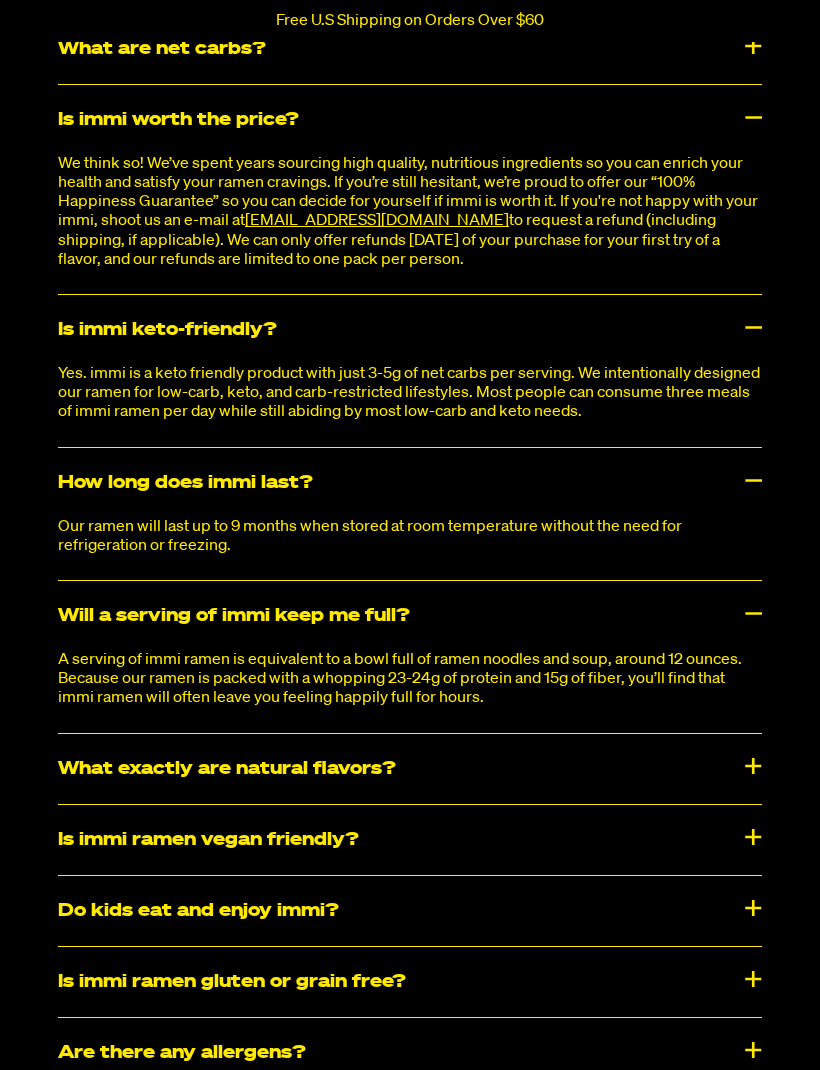 scroll, scrollTop: 12765, scrollLeft: 0, axis: vertical 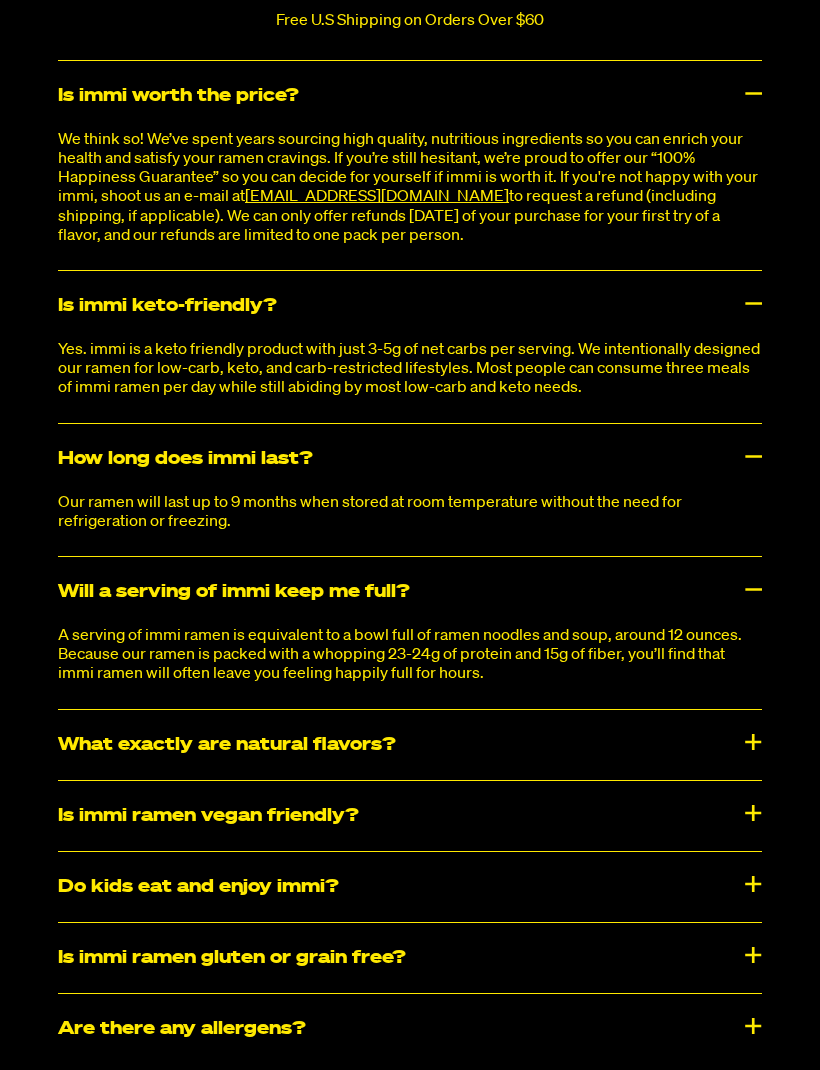 click on "Is immi ramen vegan friendly?" at bounding box center (410, 816) 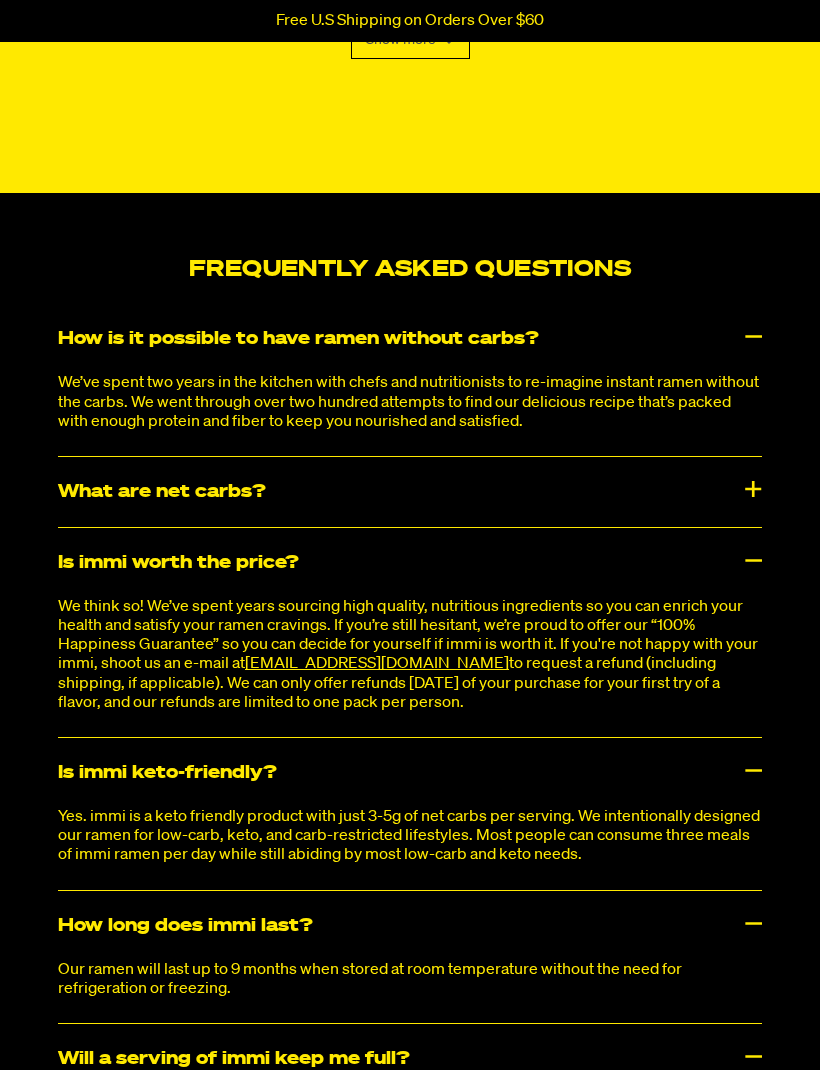scroll, scrollTop: 12294, scrollLeft: 0, axis: vertical 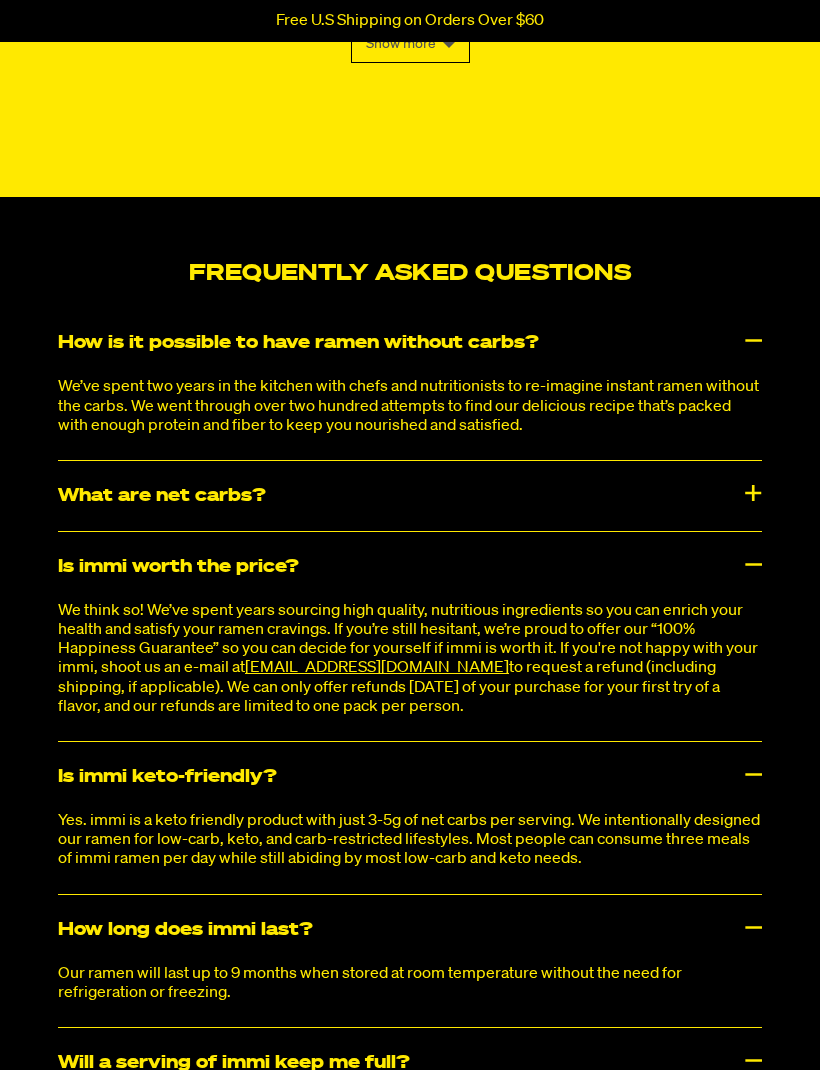 click on "What are net carbs?" at bounding box center [410, 496] 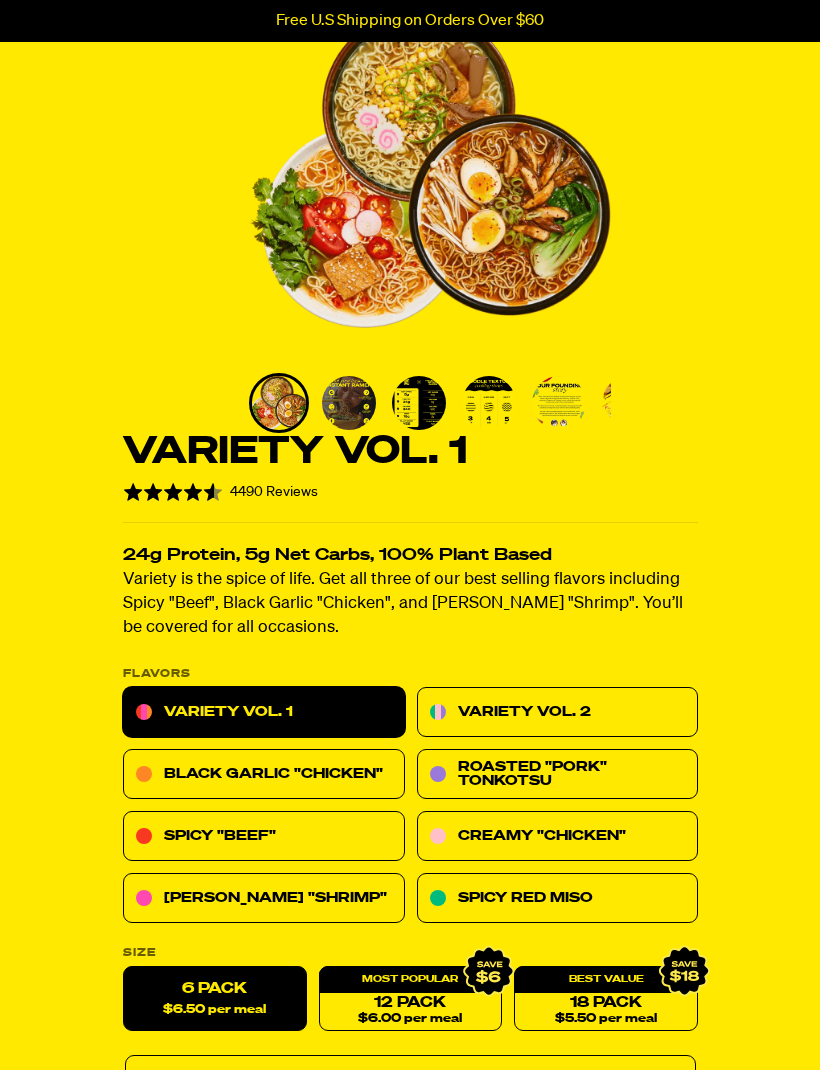 scroll, scrollTop: 0, scrollLeft: 0, axis: both 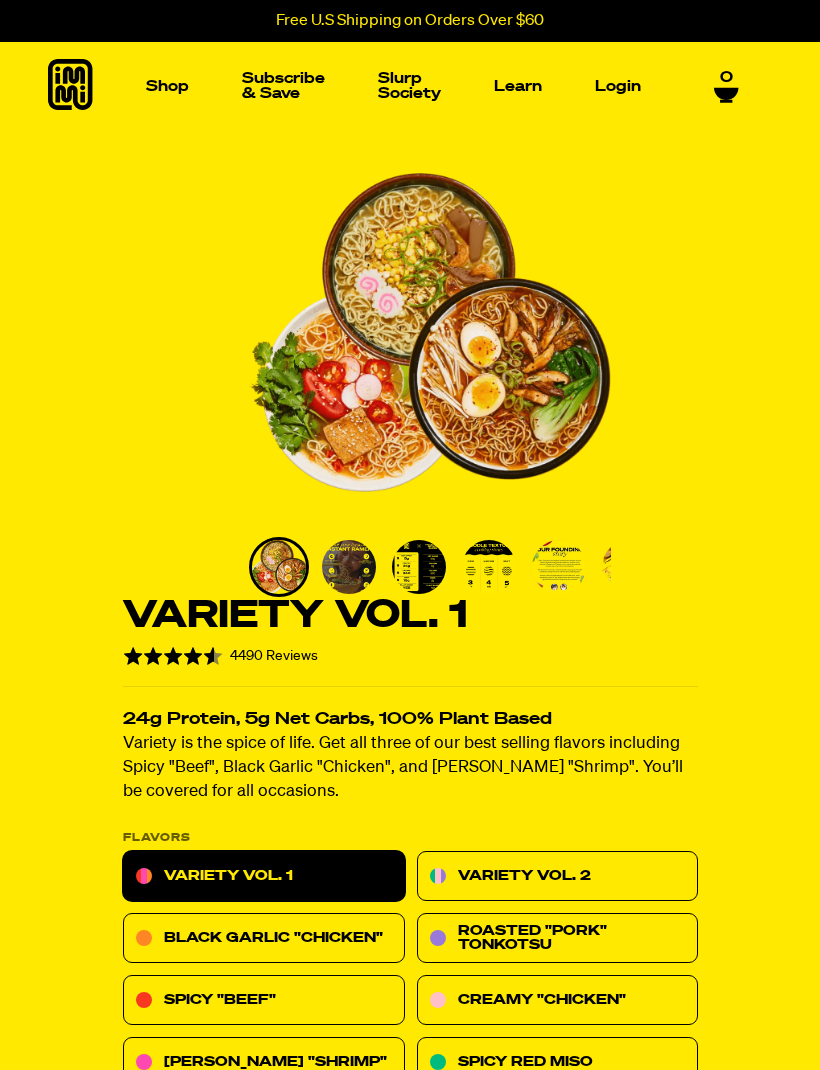 click at bounding box center [511, 236] 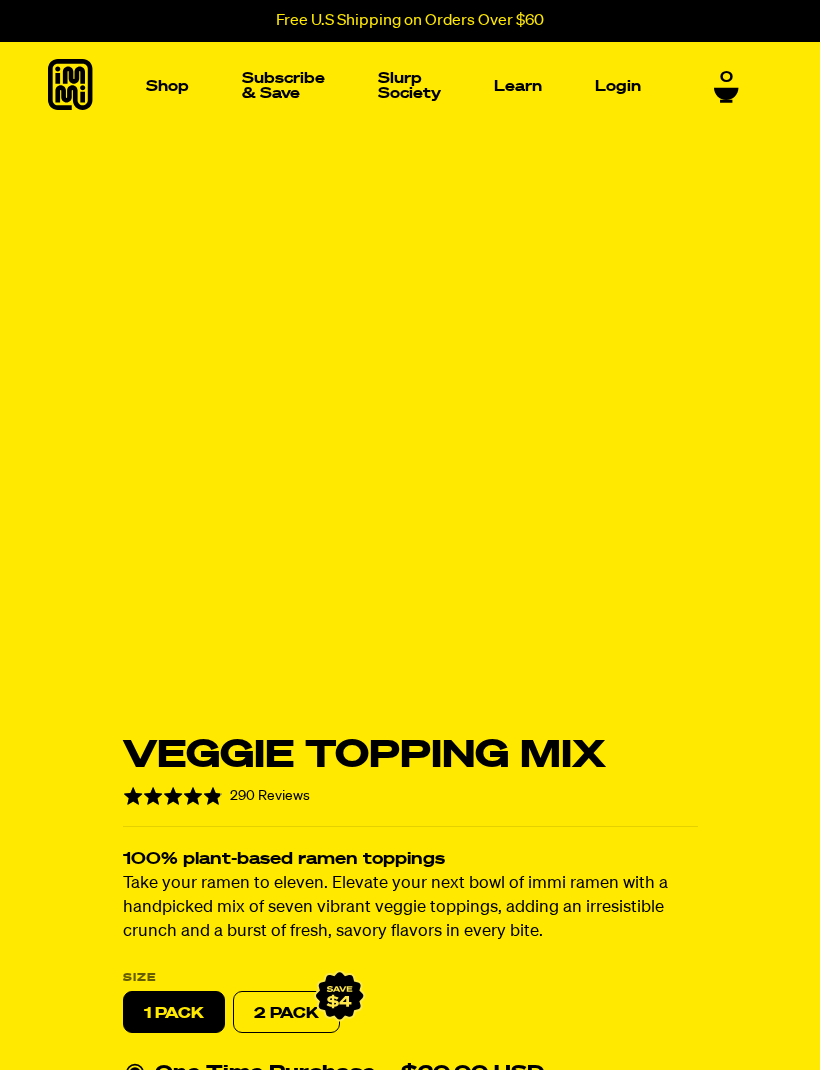 scroll, scrollTop: 0, scrollLeft: 0, axis: both 